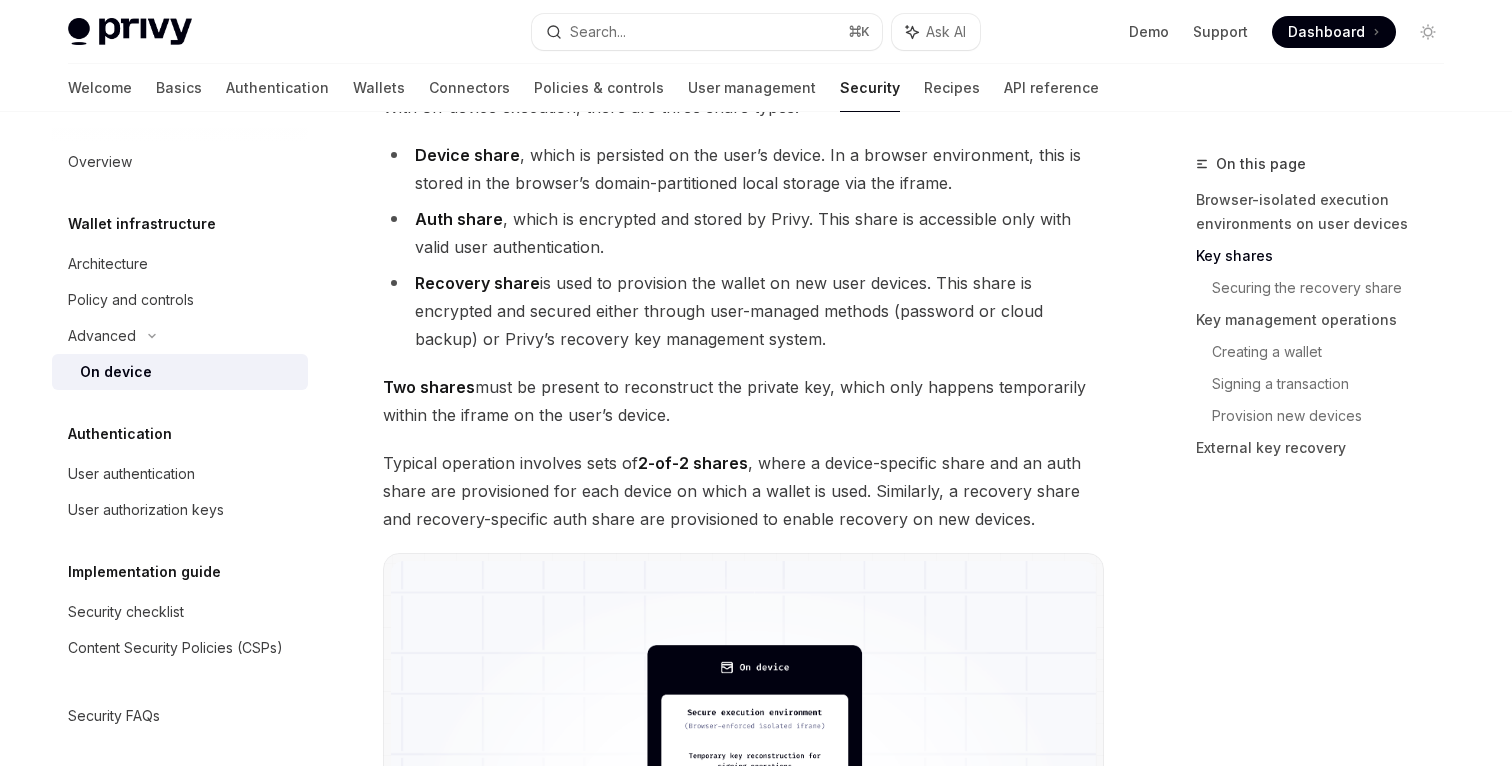 scroll, scrollTop: 1502, scrollLeft: 0, axis: vertical 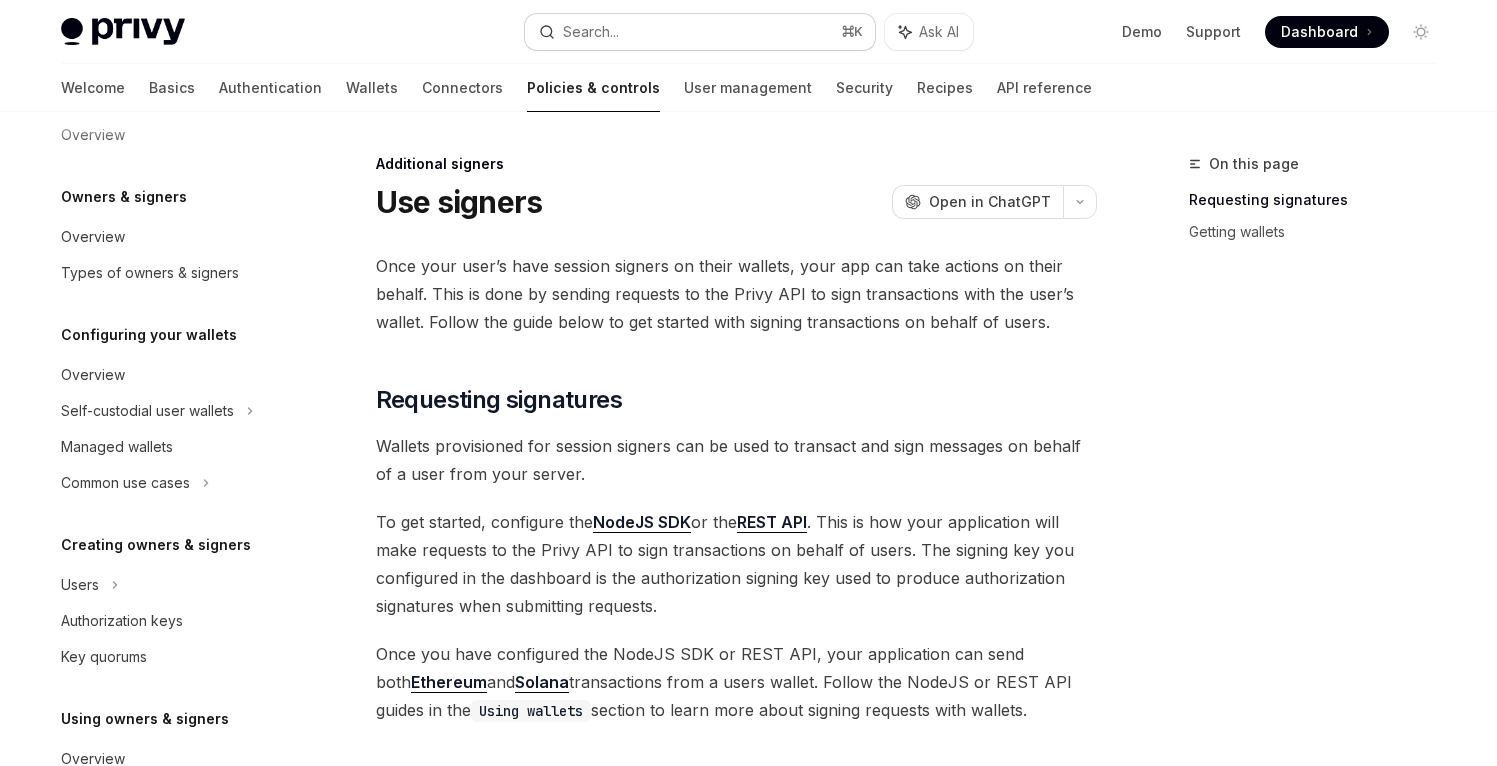 click on "Search..." at bounding box center (591, 32) 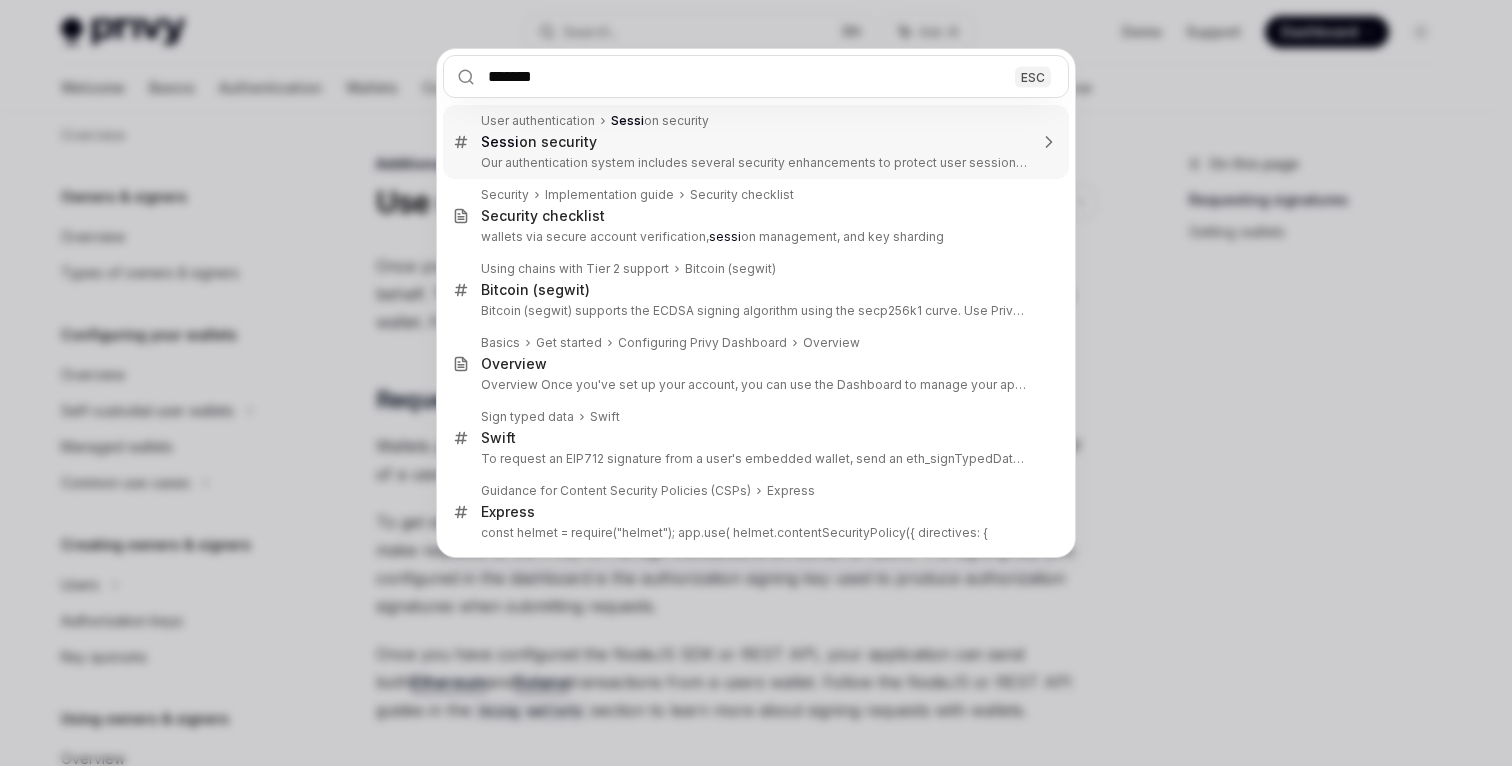 type on "*******" 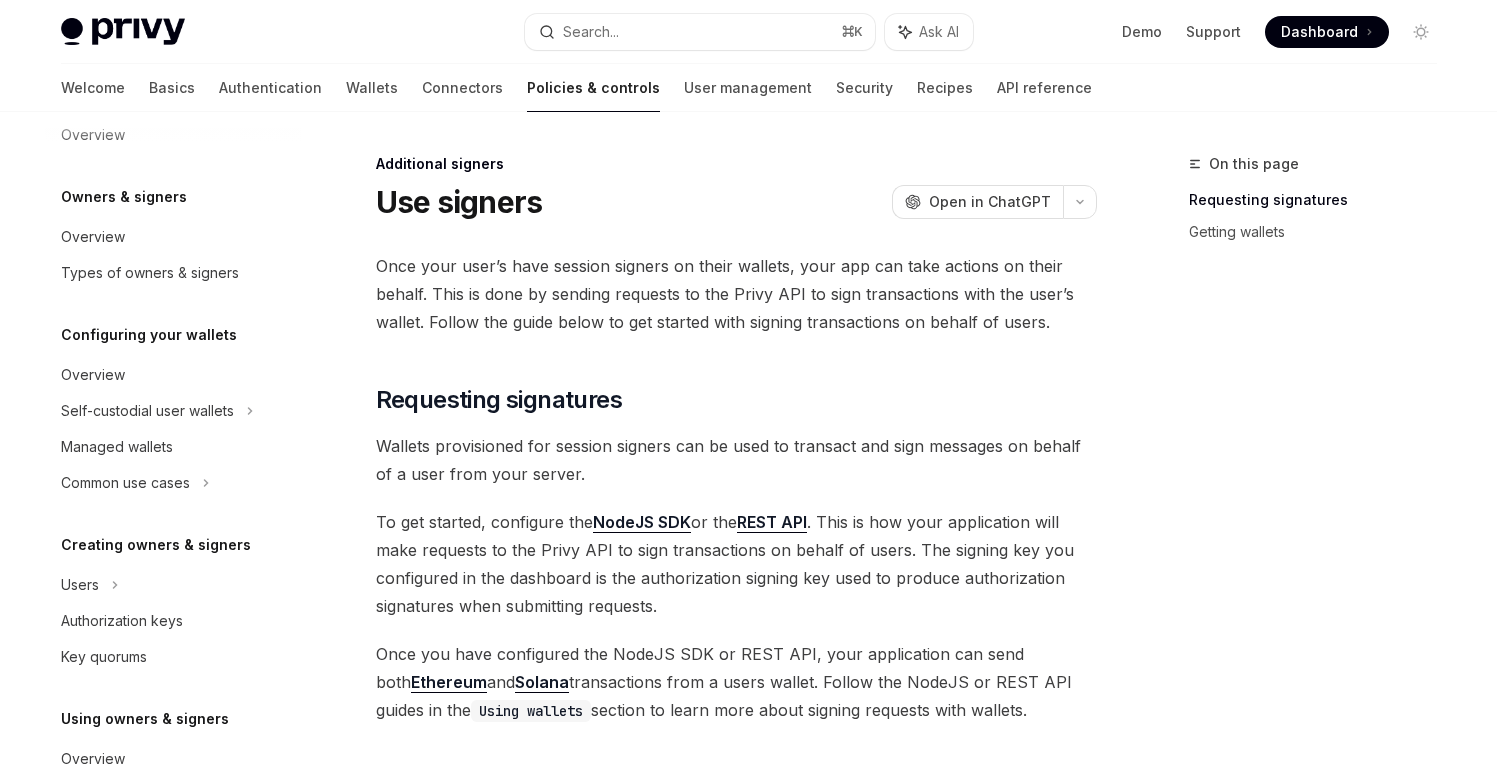 type on "*" 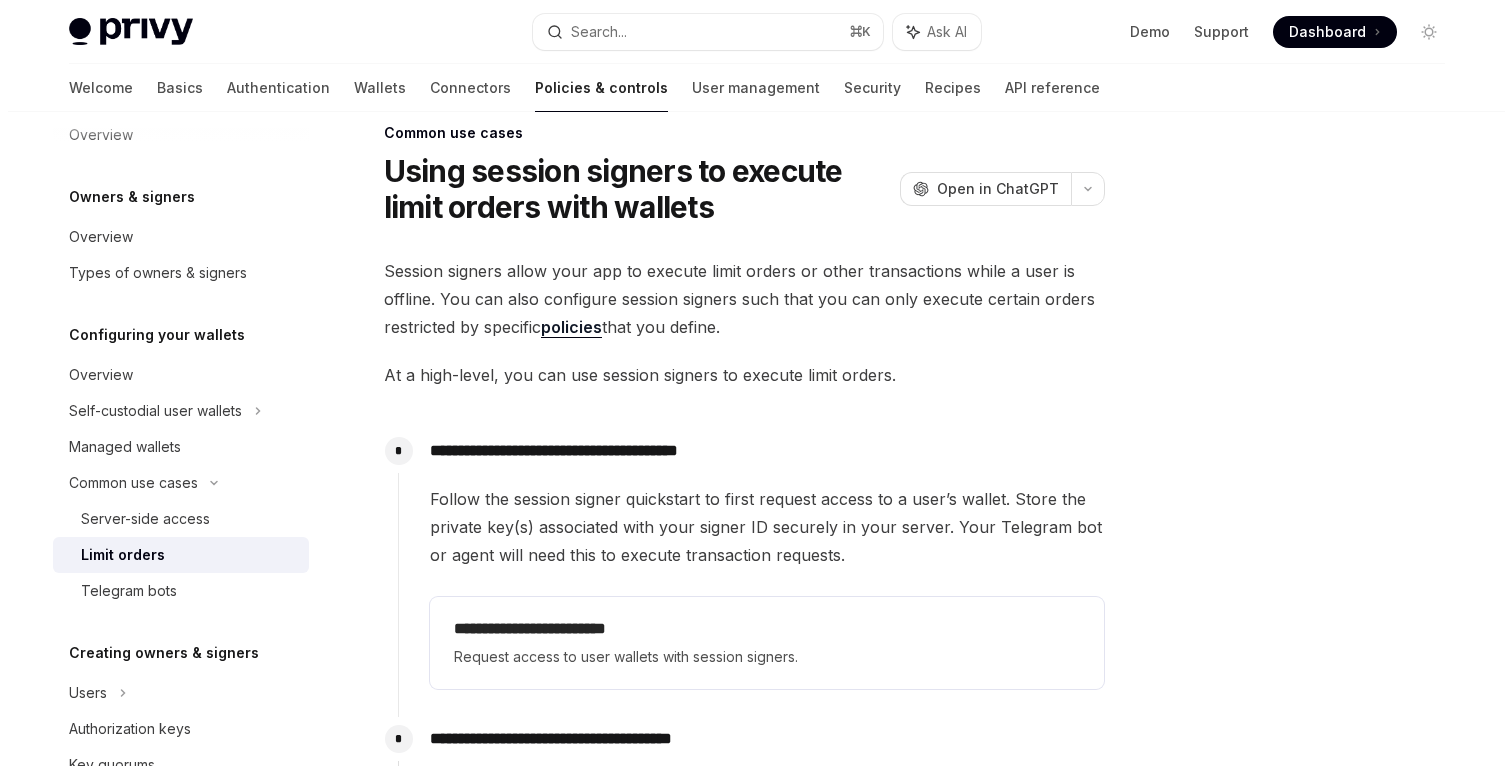 scroll, scrollTop: 0, scrollLeft: 0, axis: both 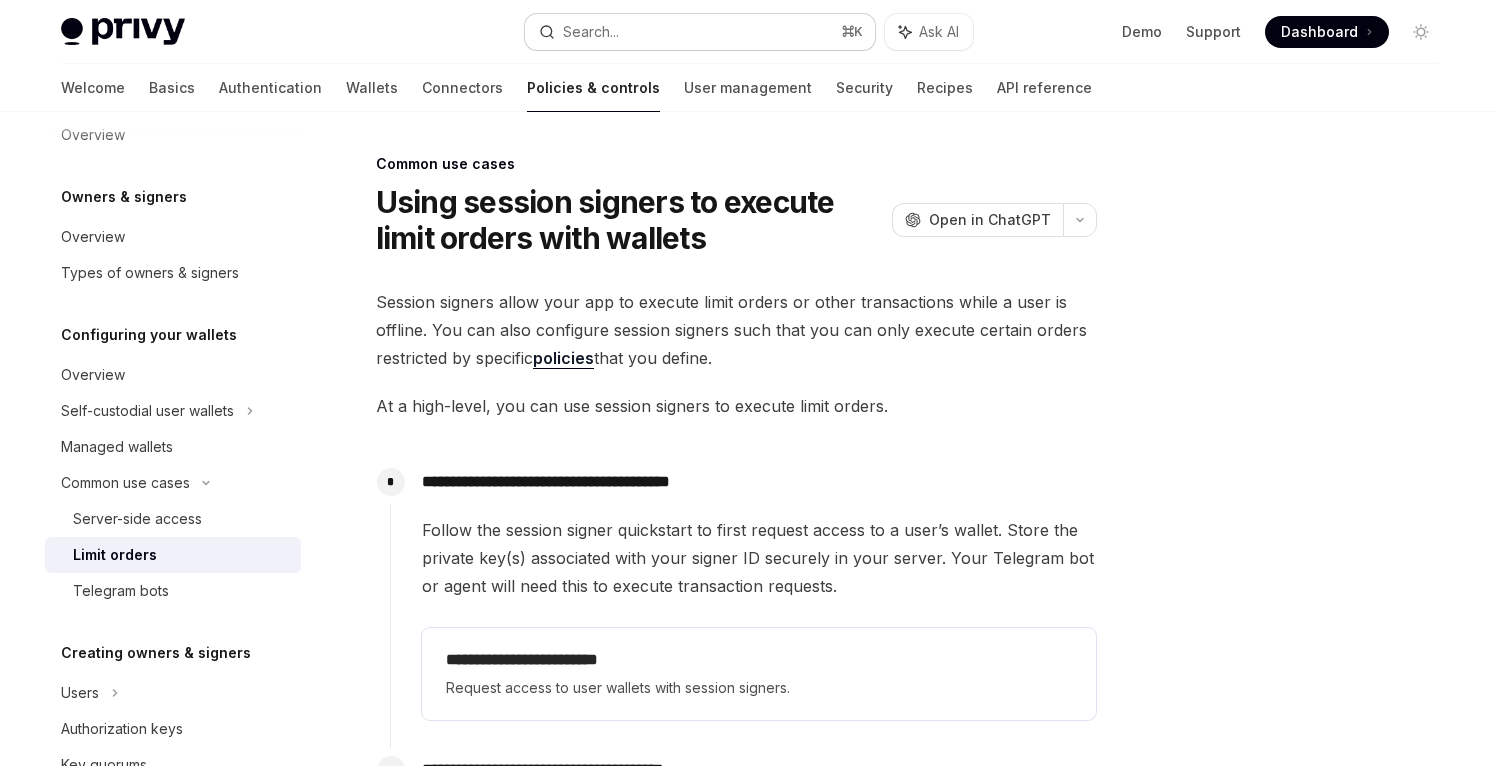 click on "Search... ⌘ K" at bounding box center [700, 32] 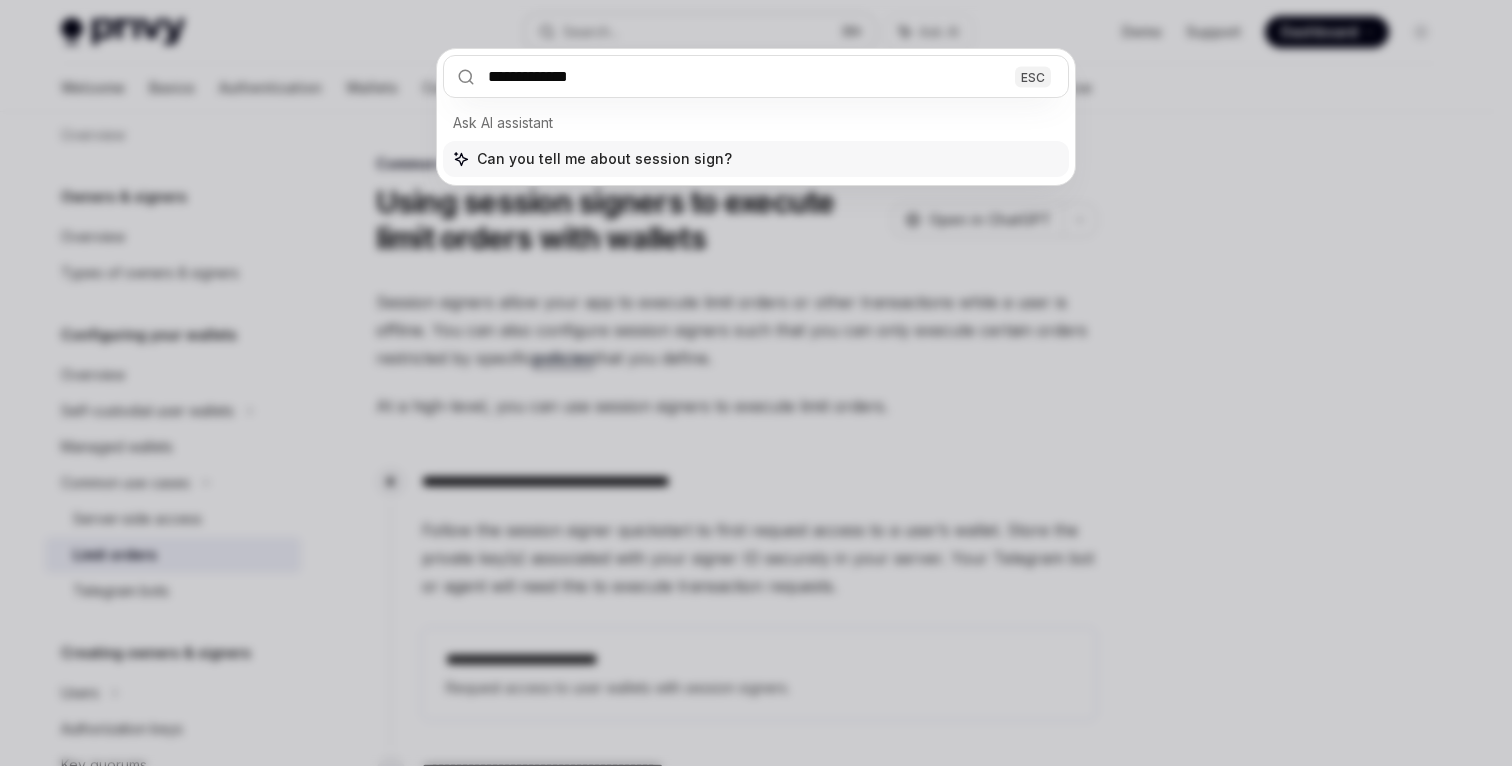 type on "**********" 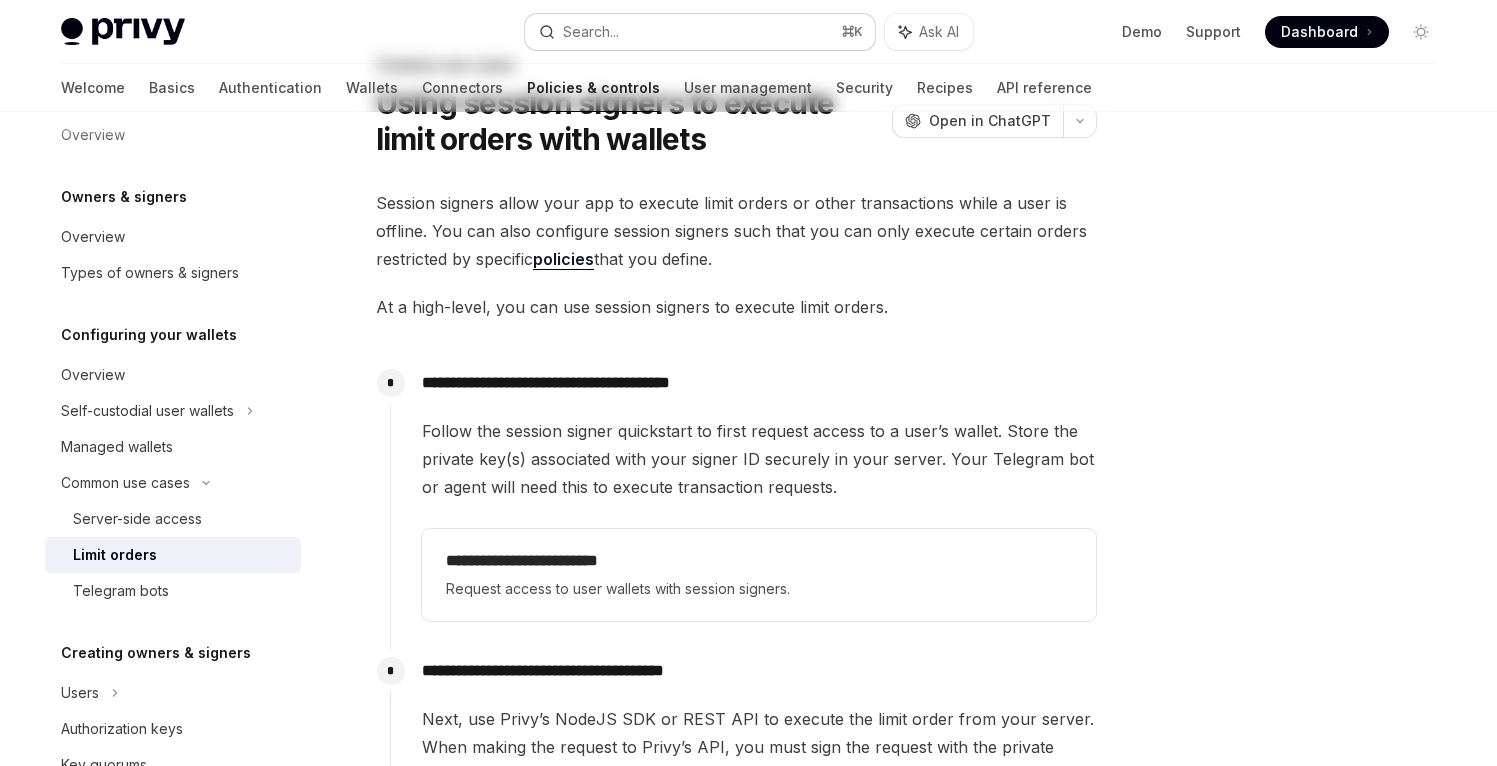scroll, scrollTop: 112, scrollLeft: 0, axis: vertical 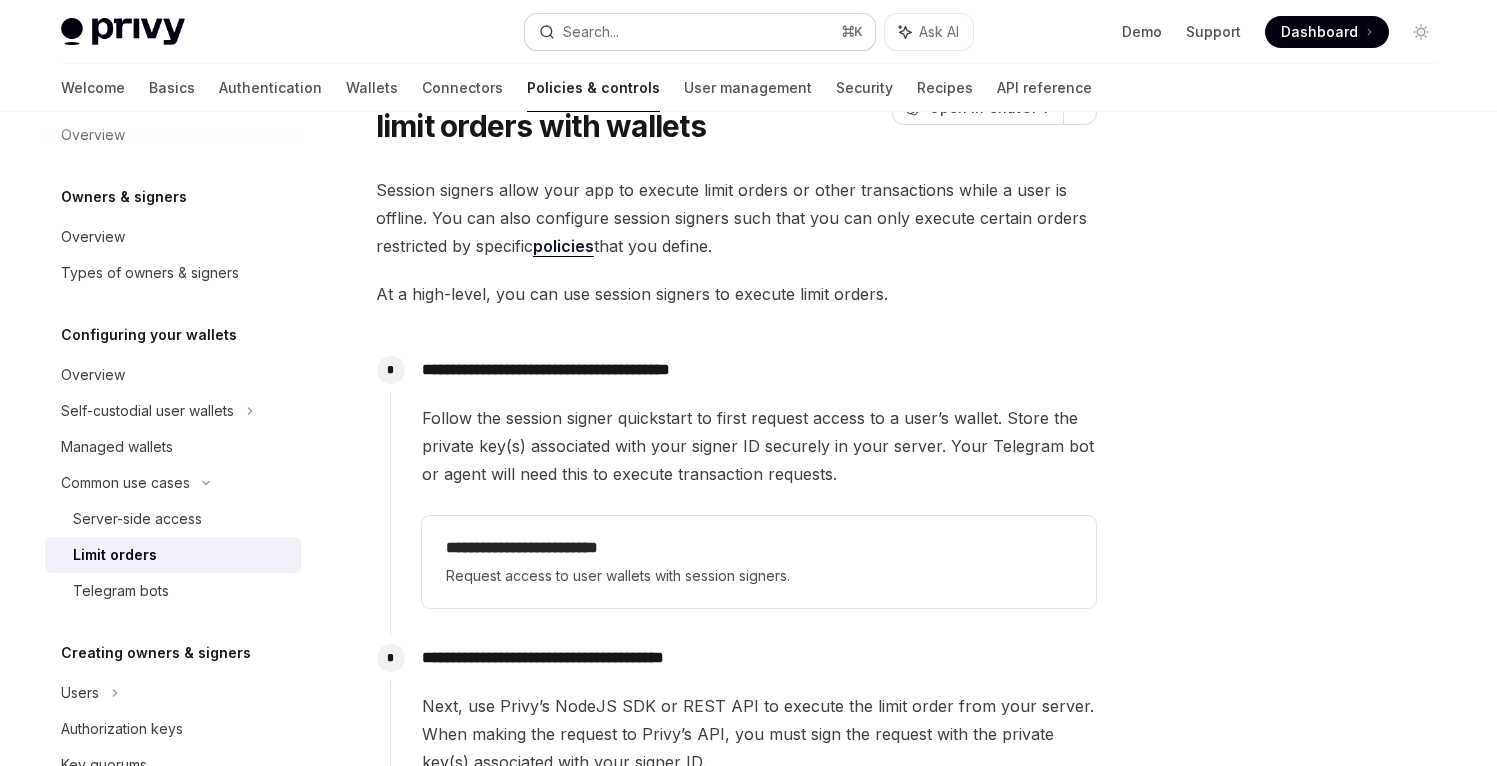click on "Search... ⌘ K" at bounding box center (700, 32) 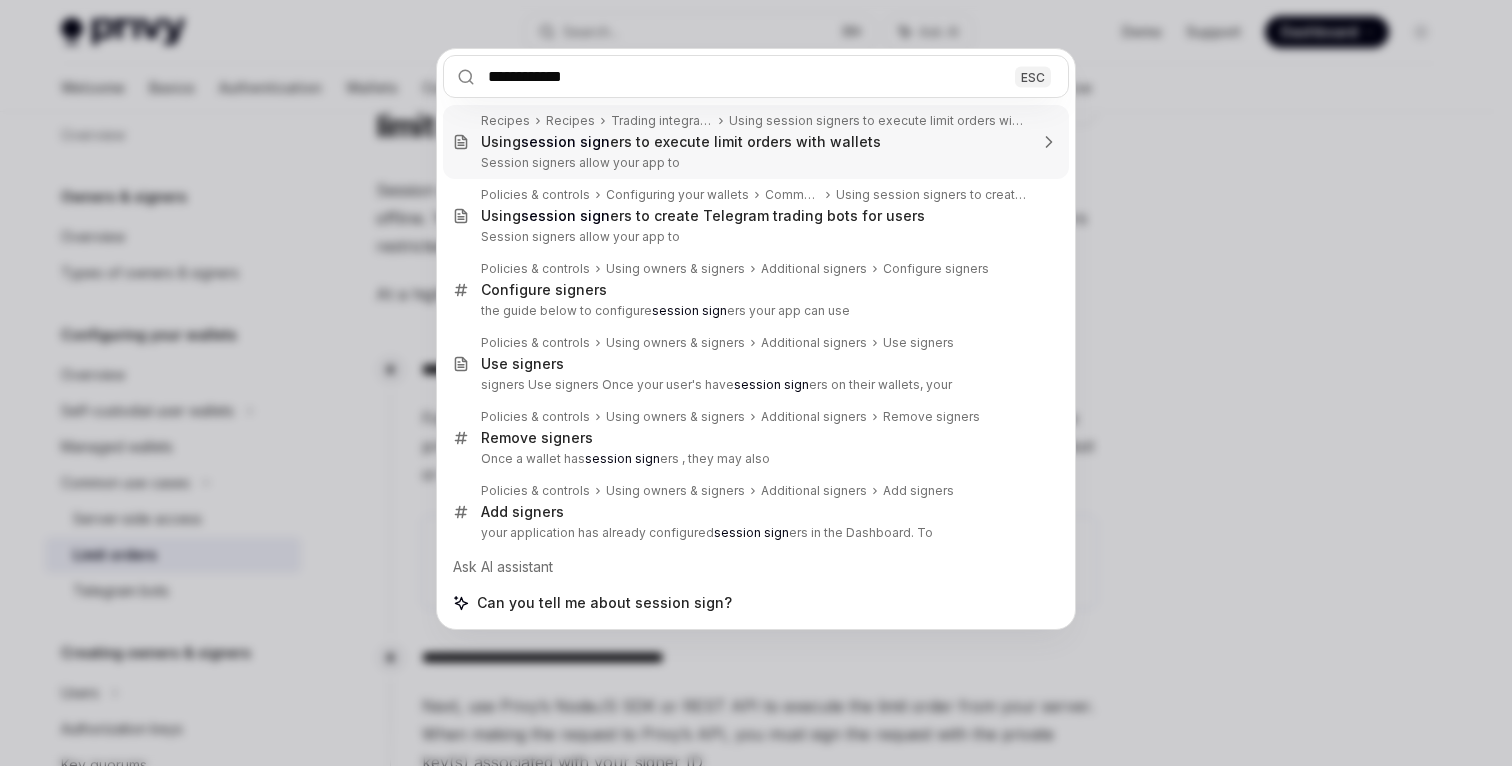 type on "**********" 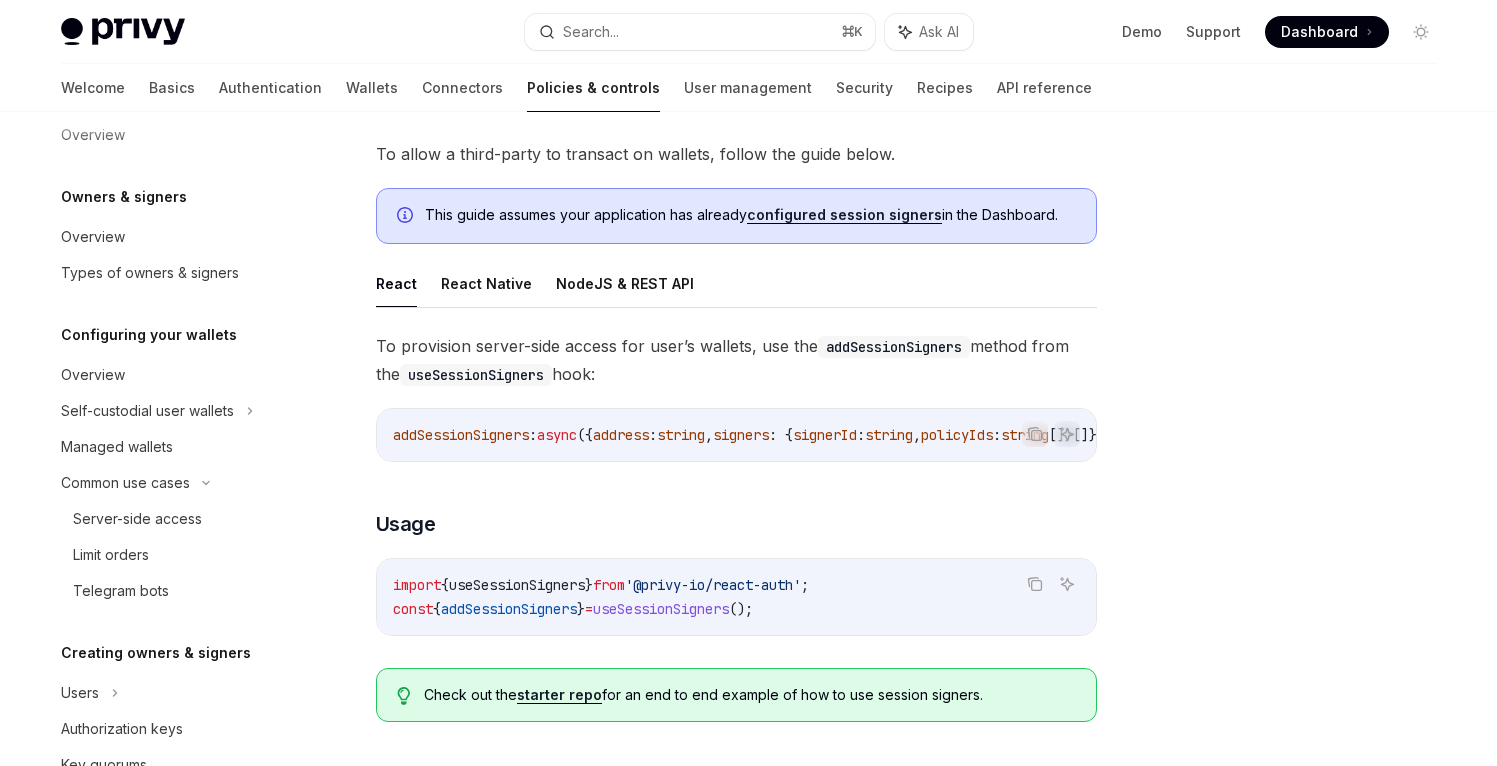 scroll, scrollTop: 671, scrollLeft: 0, axis: vertical 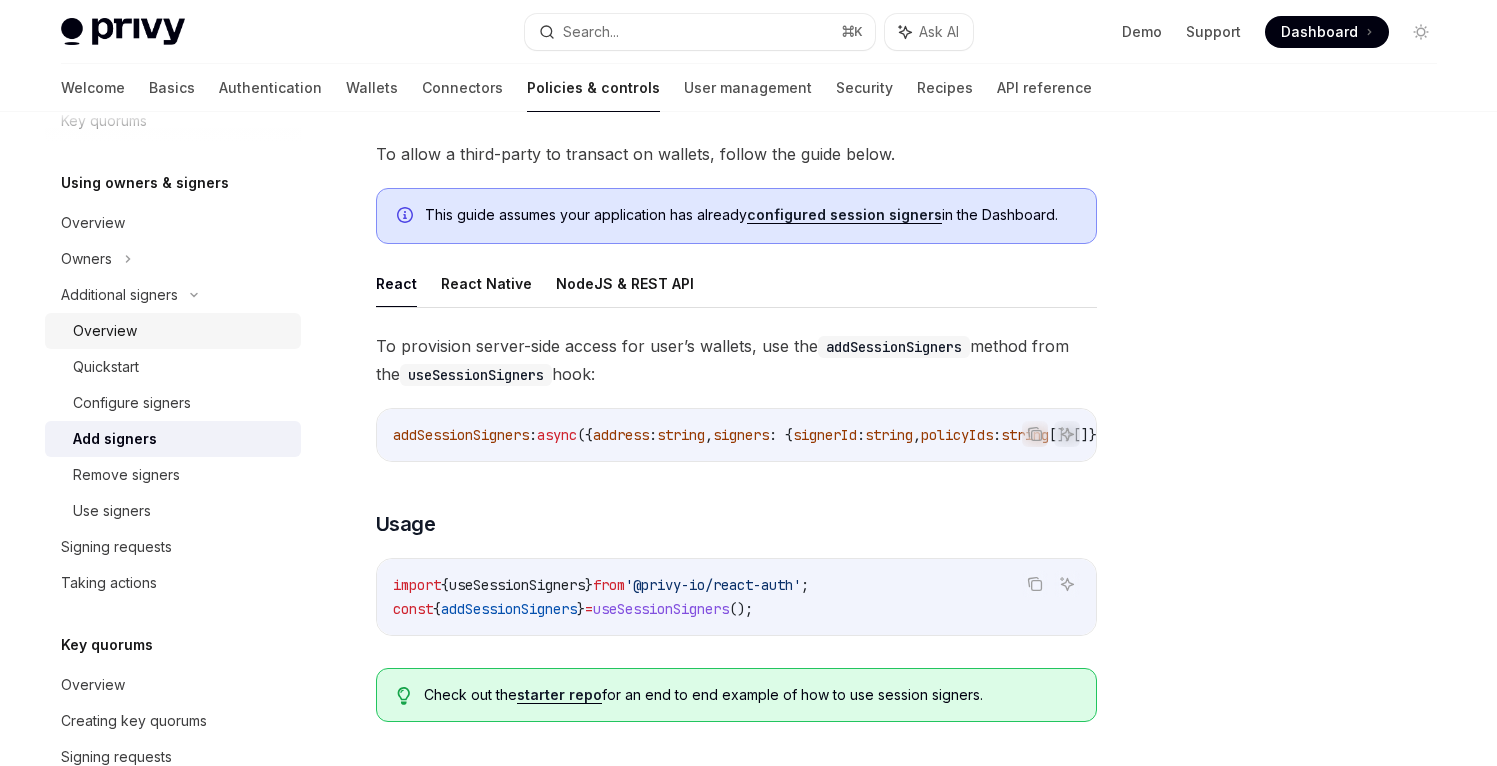 click on "Overview" at bounding box center (105, 331) 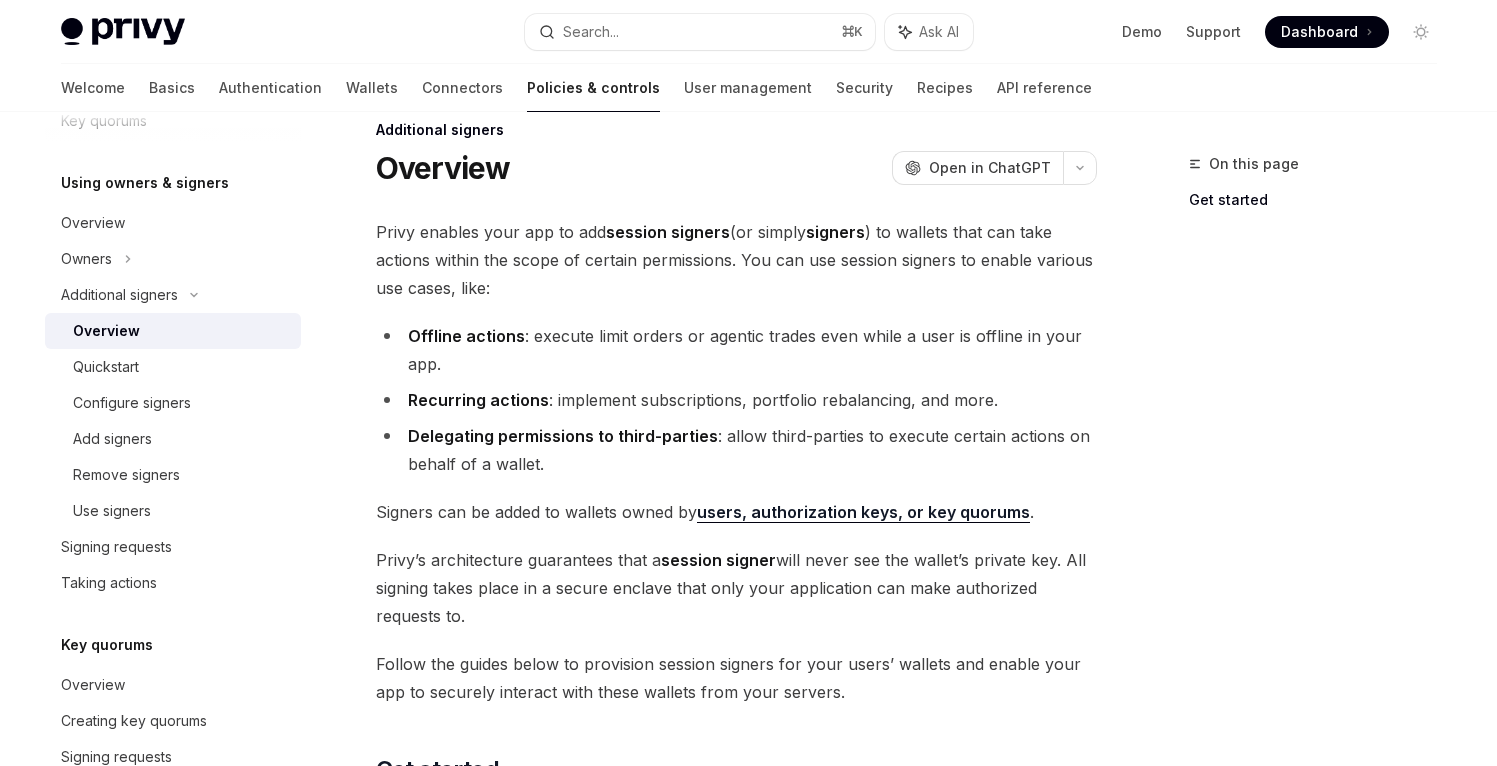 scroll, scrollTop: 0, scrollLeft: 0, axis: both 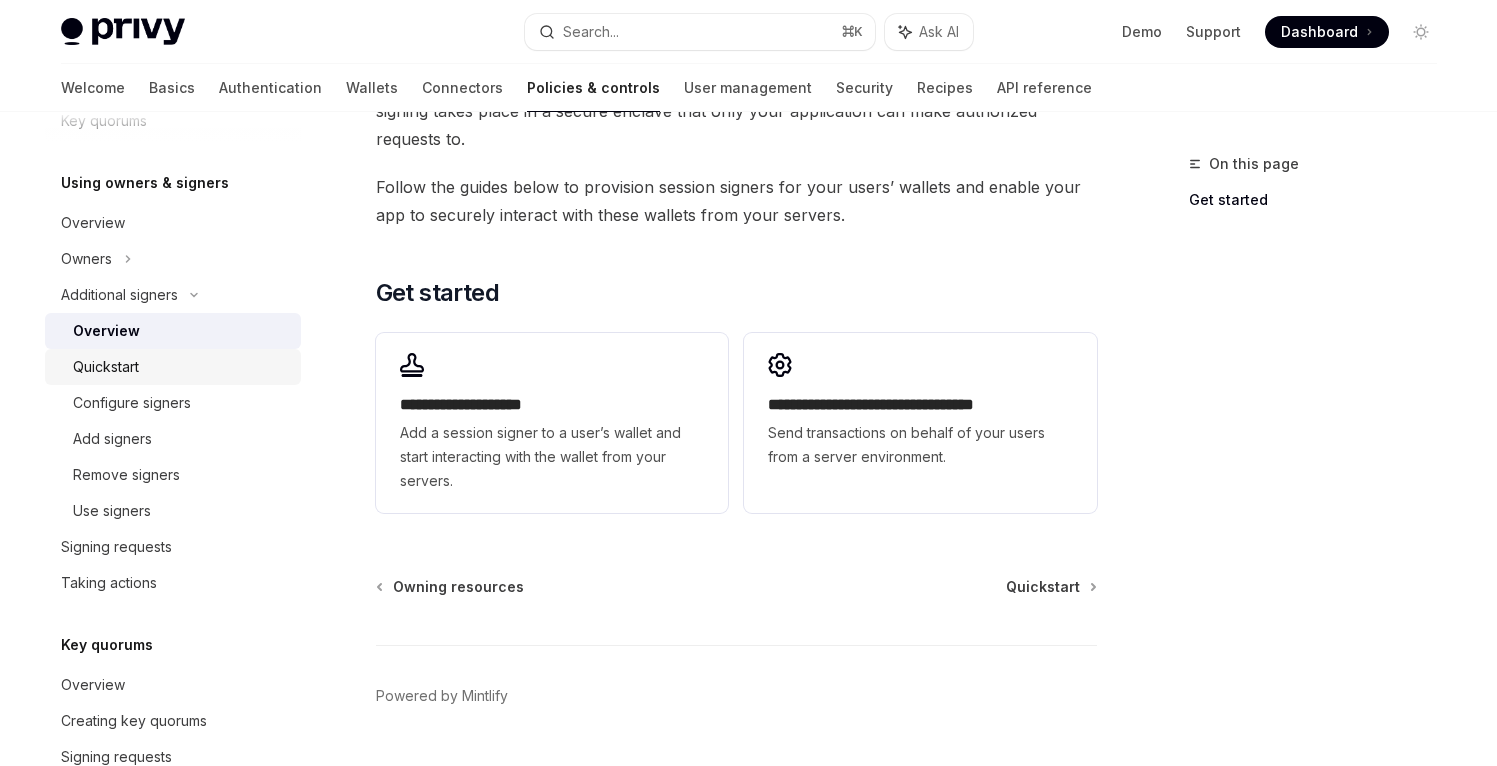 click on "Quickstart" at bounding box center [106, 367] 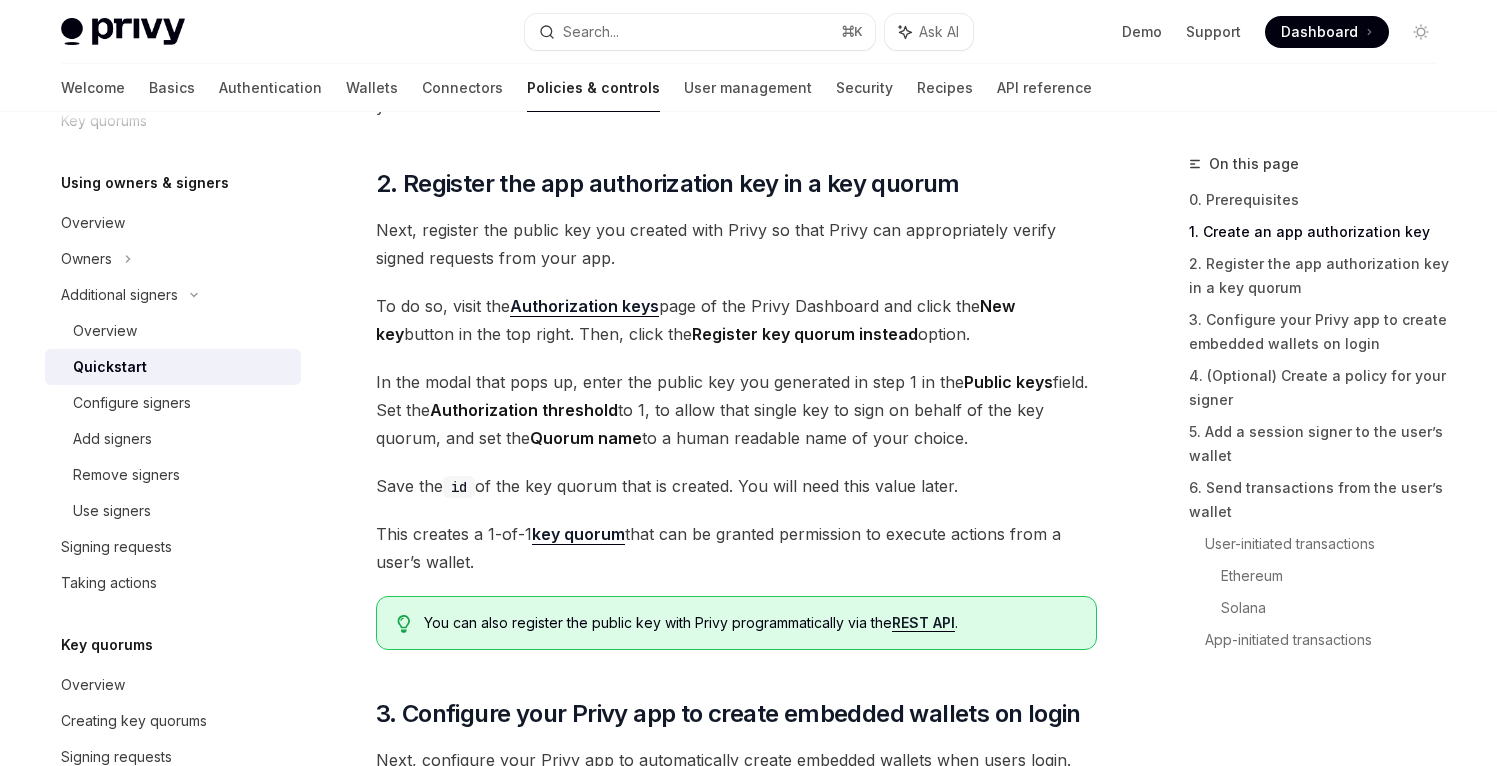 scroll, scrollTop: 1407, scrollLeft: 0, axis: vertical 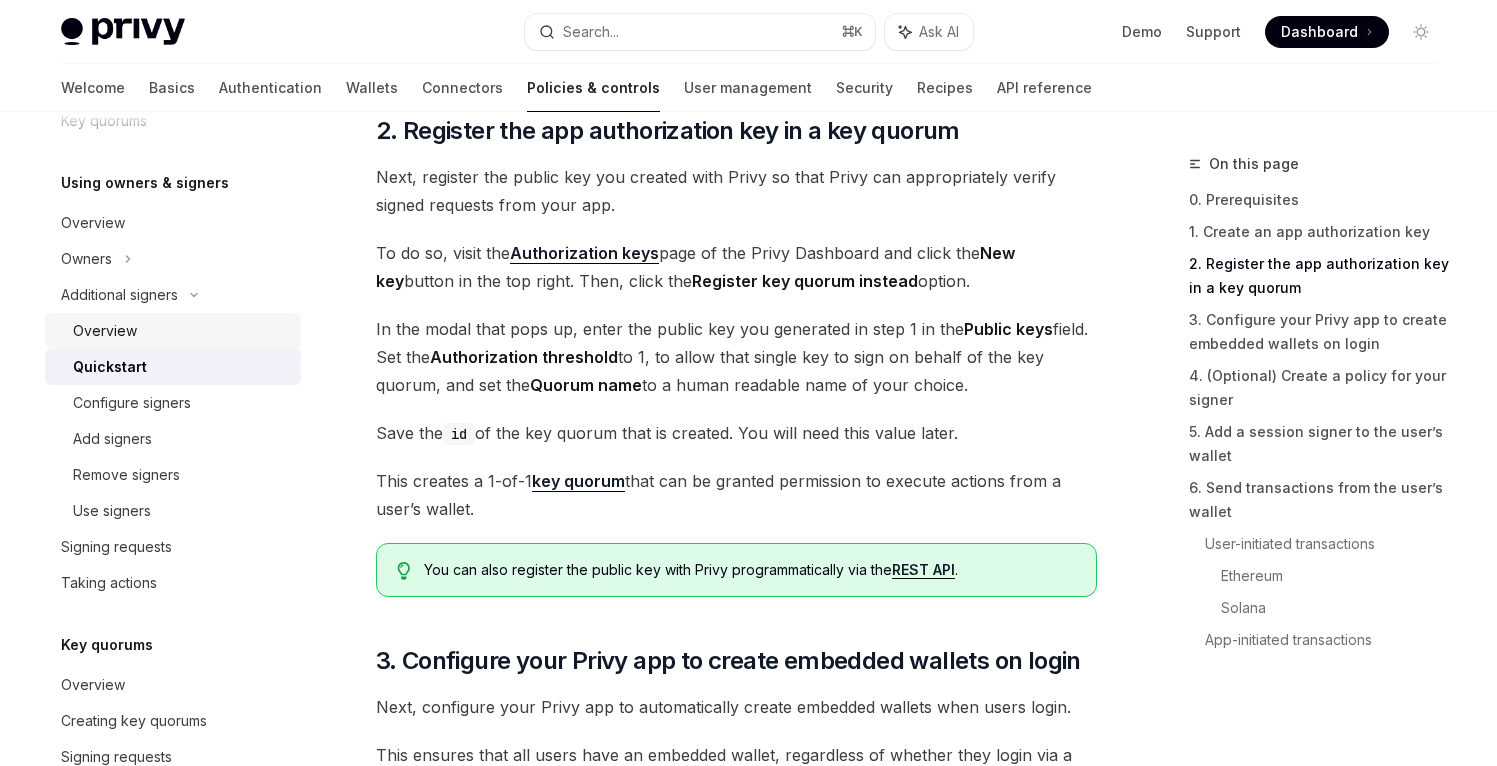click on "Overview" at bounding box center (181, 331) 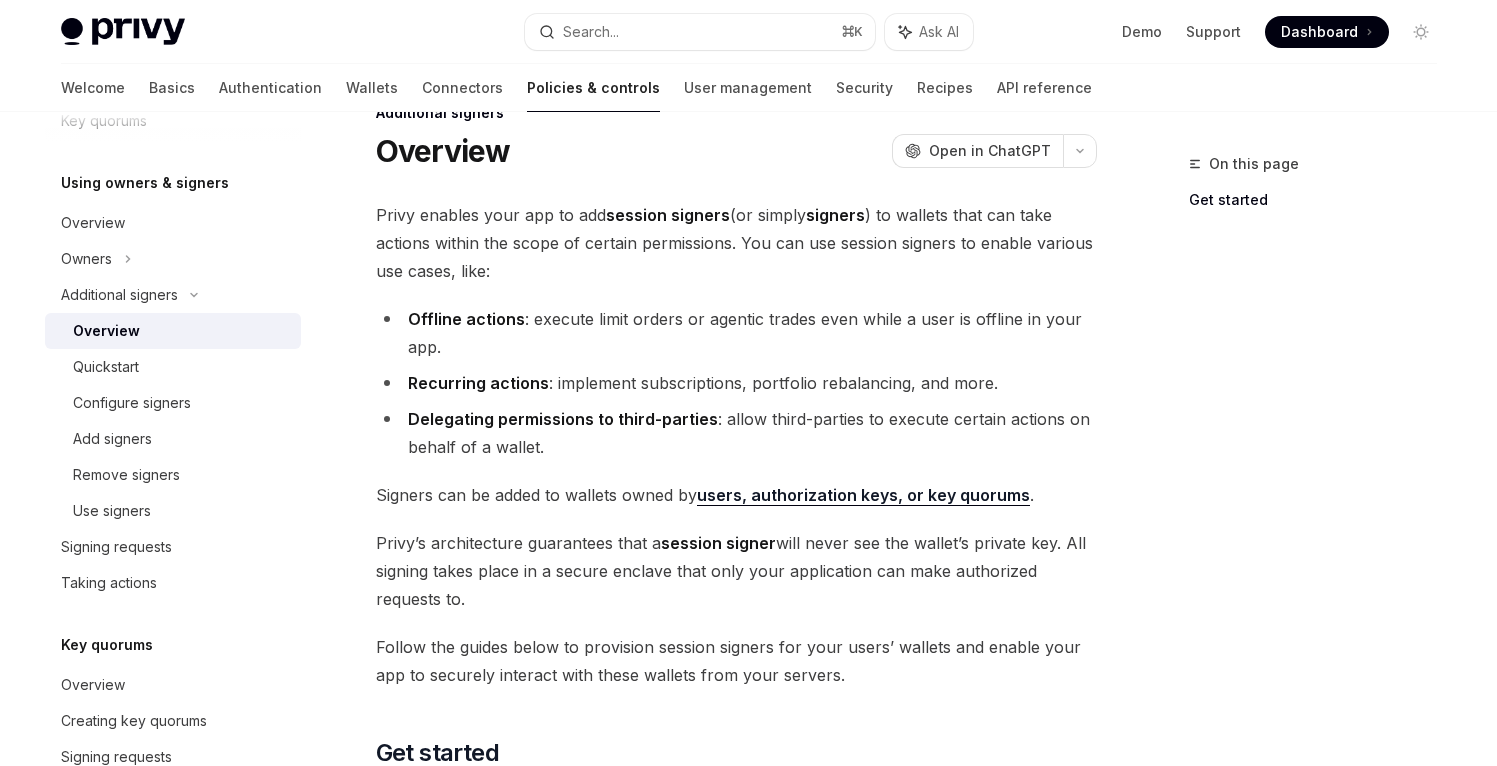 scroll, scrollTop: 439, scrollLeft: 0, axis: vertical 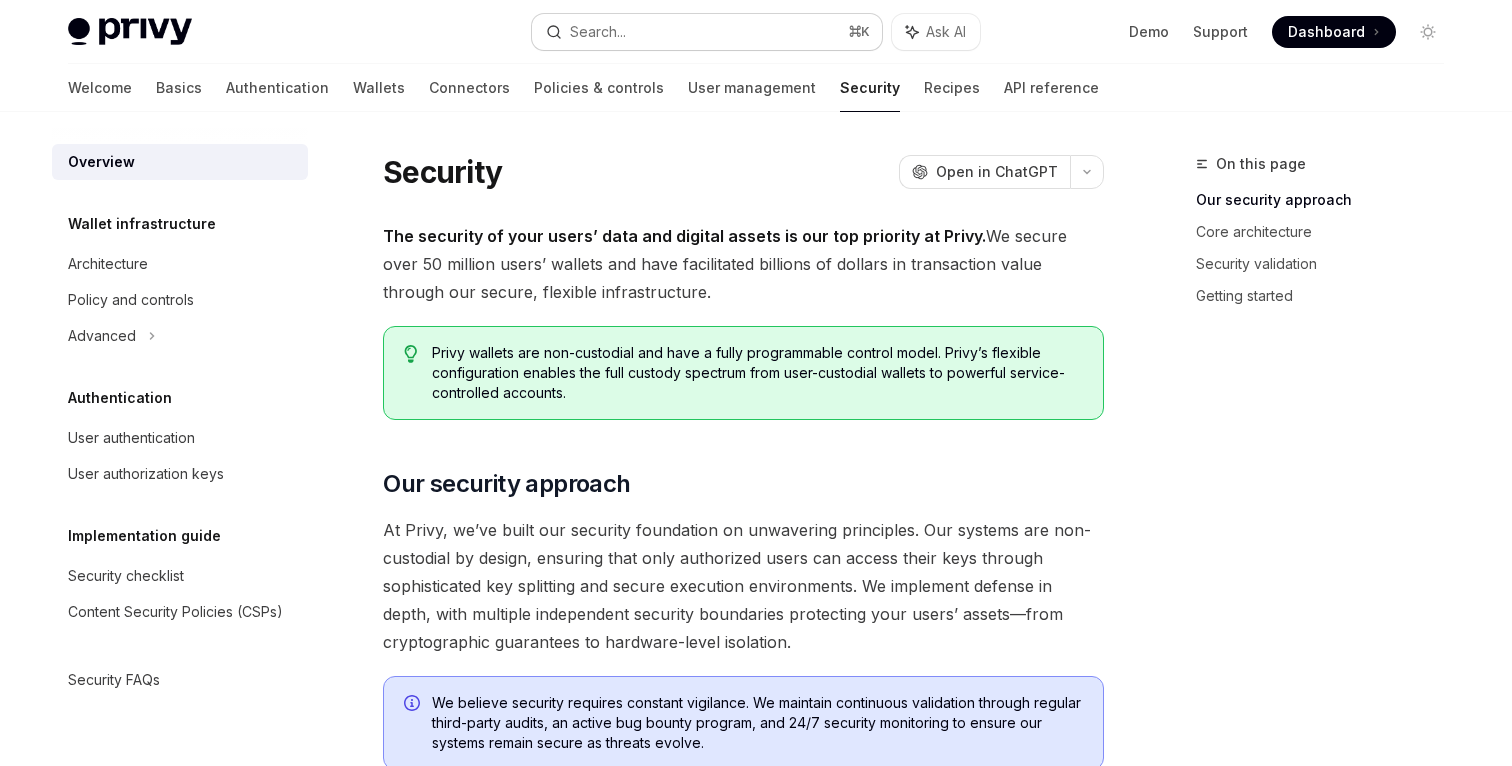 click on "Search... ⌘ K" at bounding box center [707, 32] 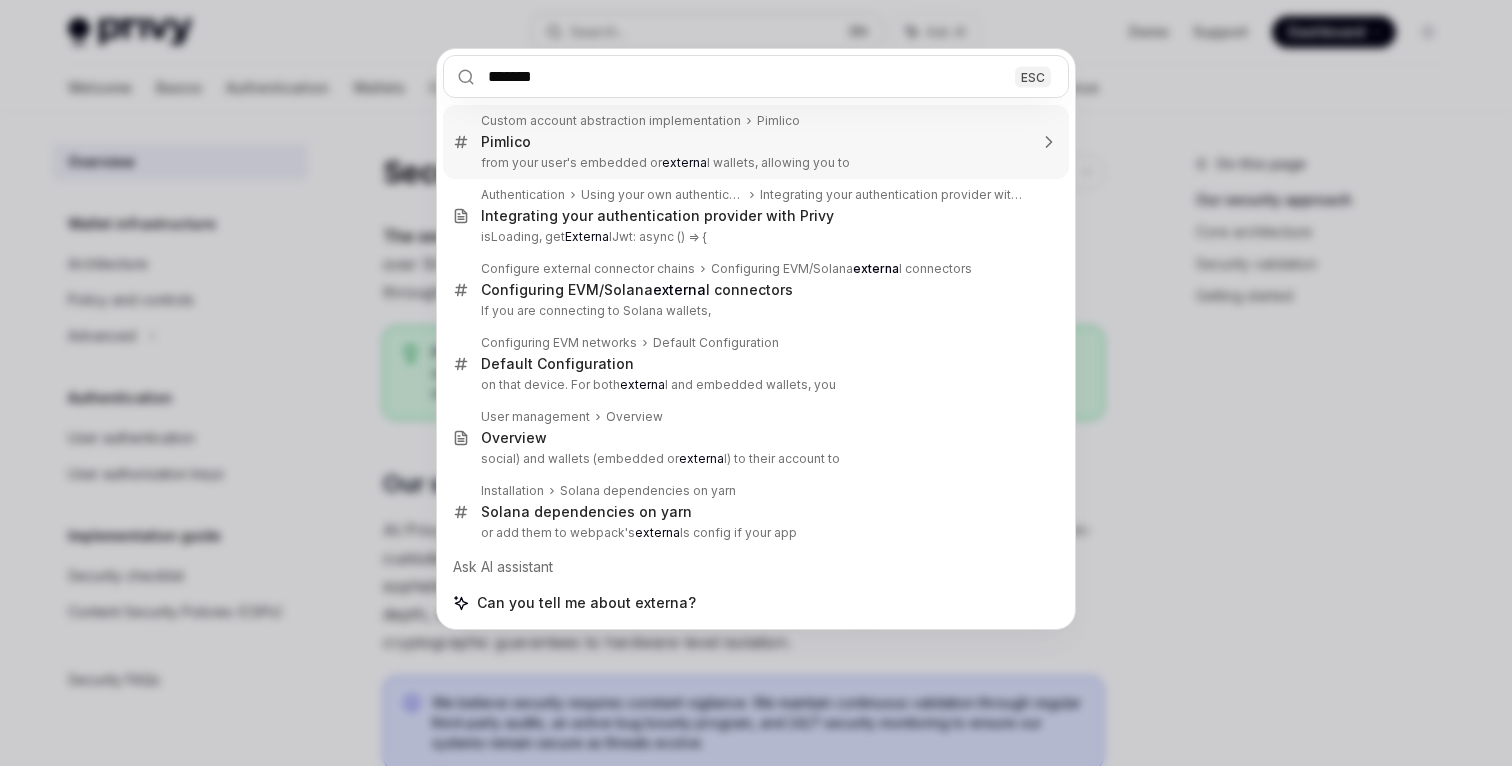 type on "********" 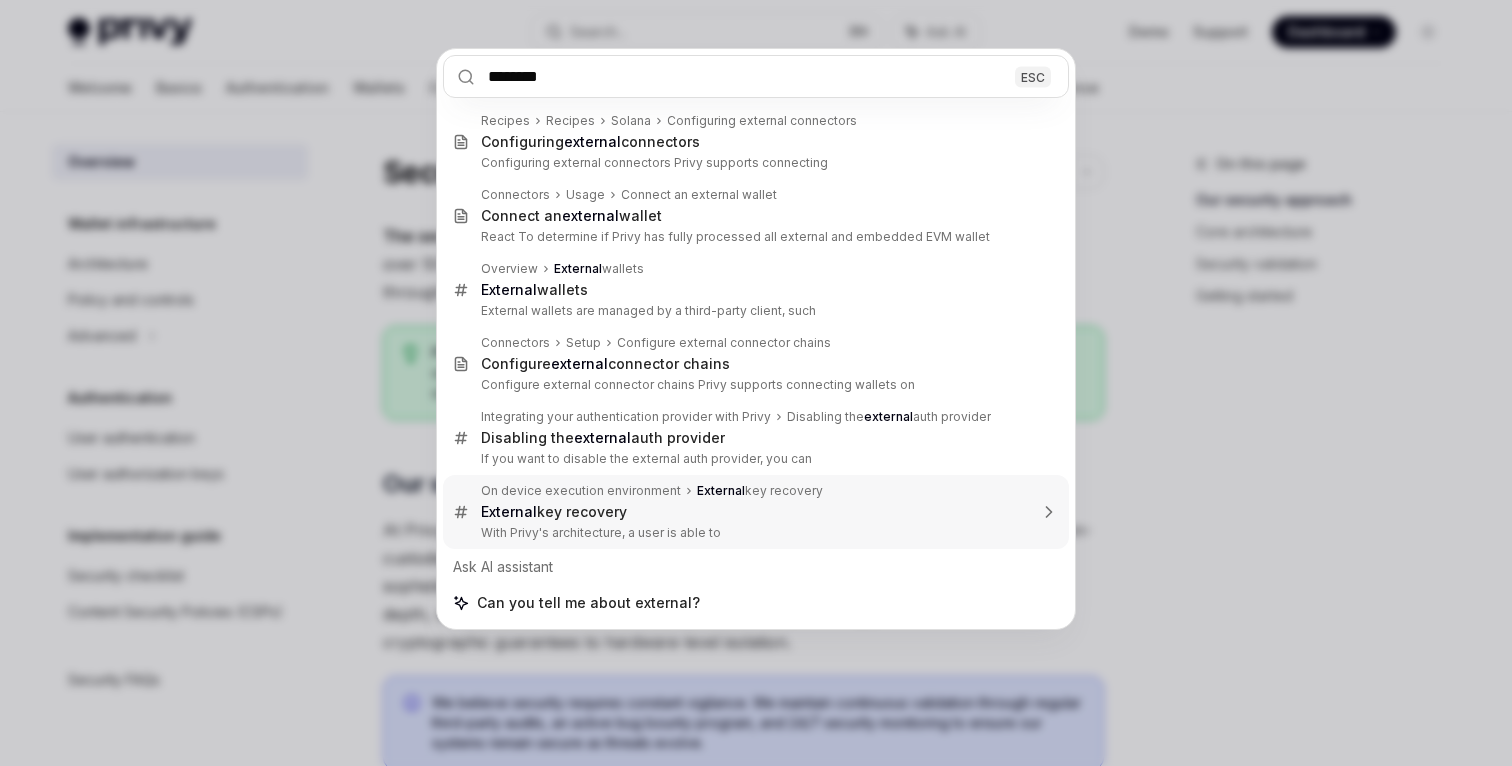 type 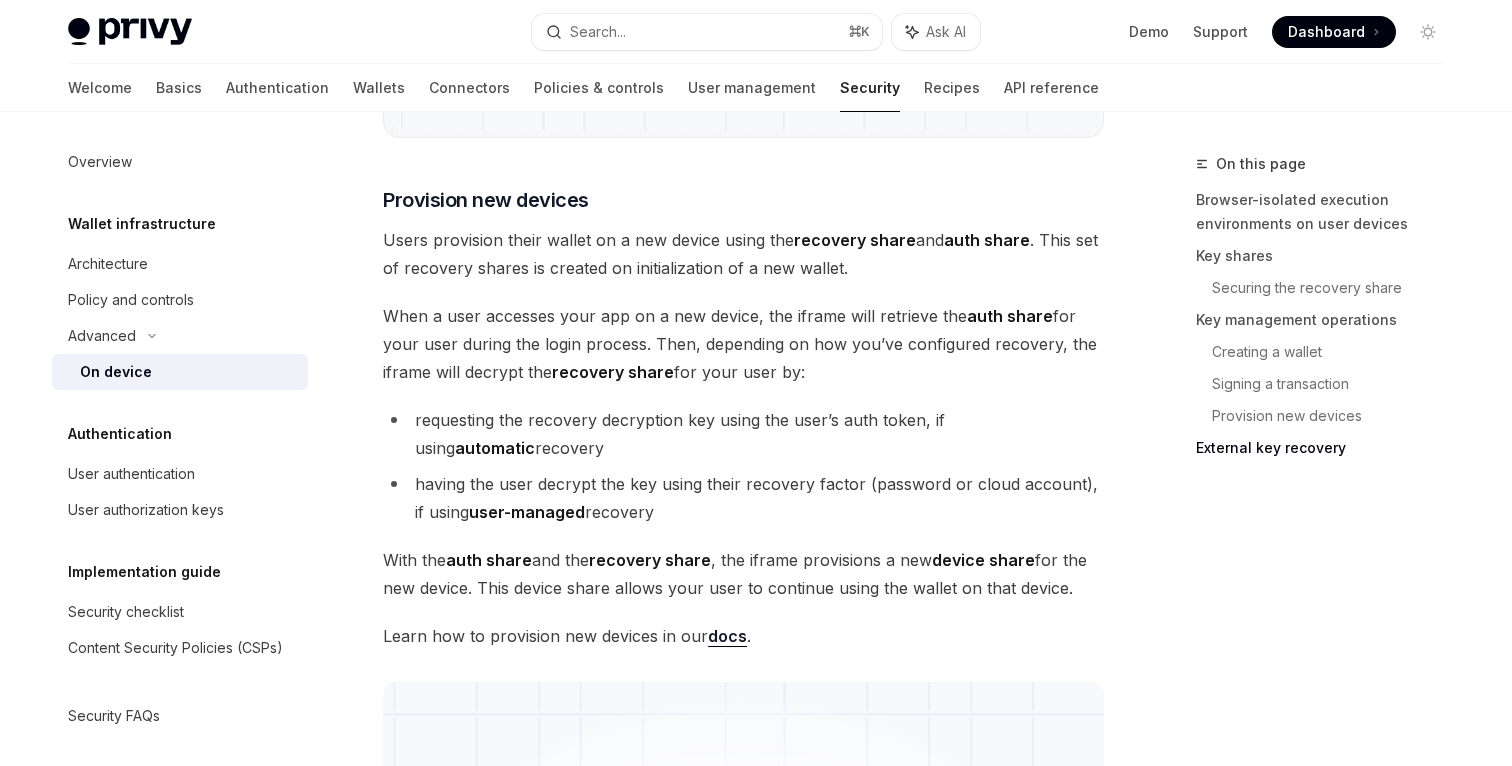 scroll, scrollTop: 4505, scrollLeft: 0, axis: vertical 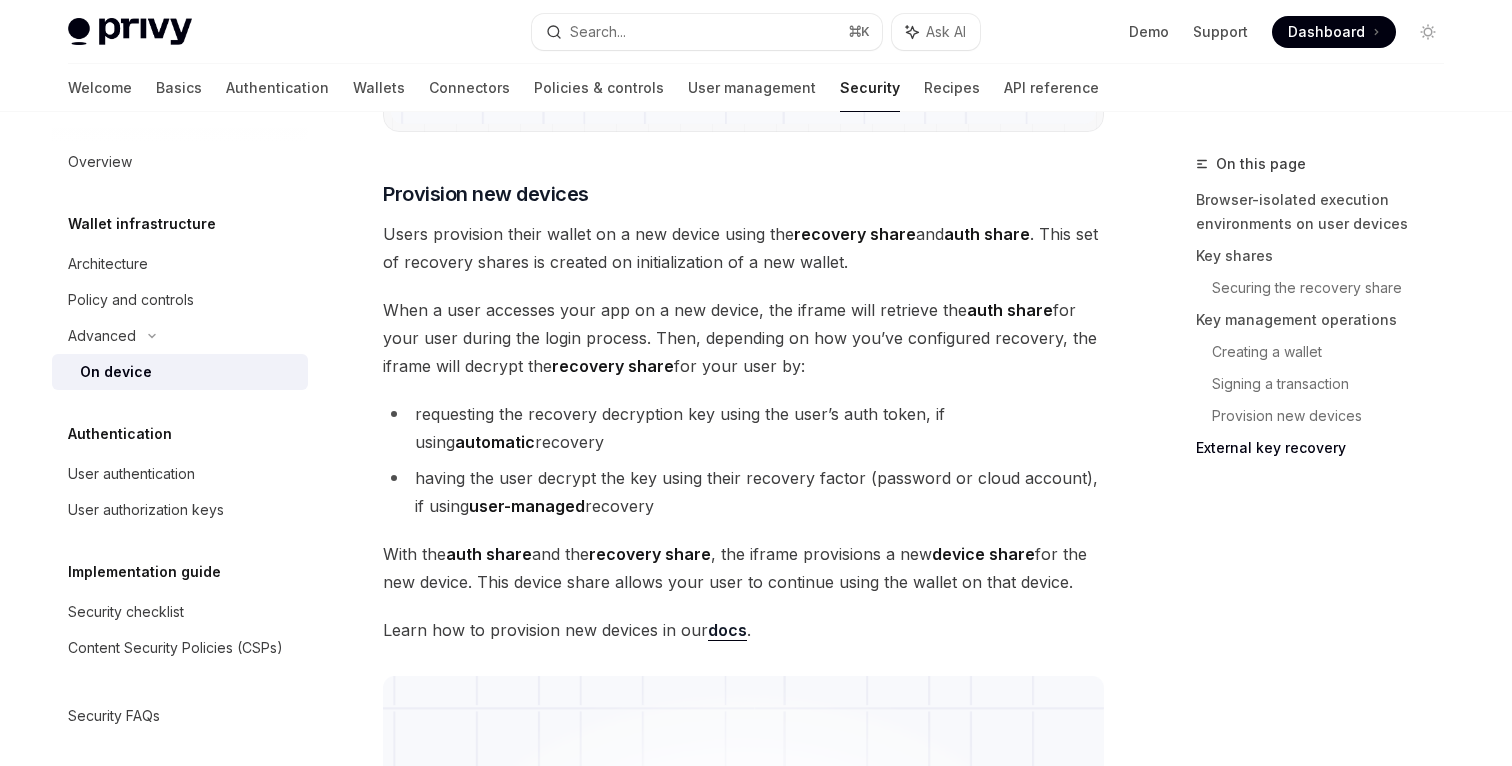 click on "Authentication" at bounding box center (277, 88) 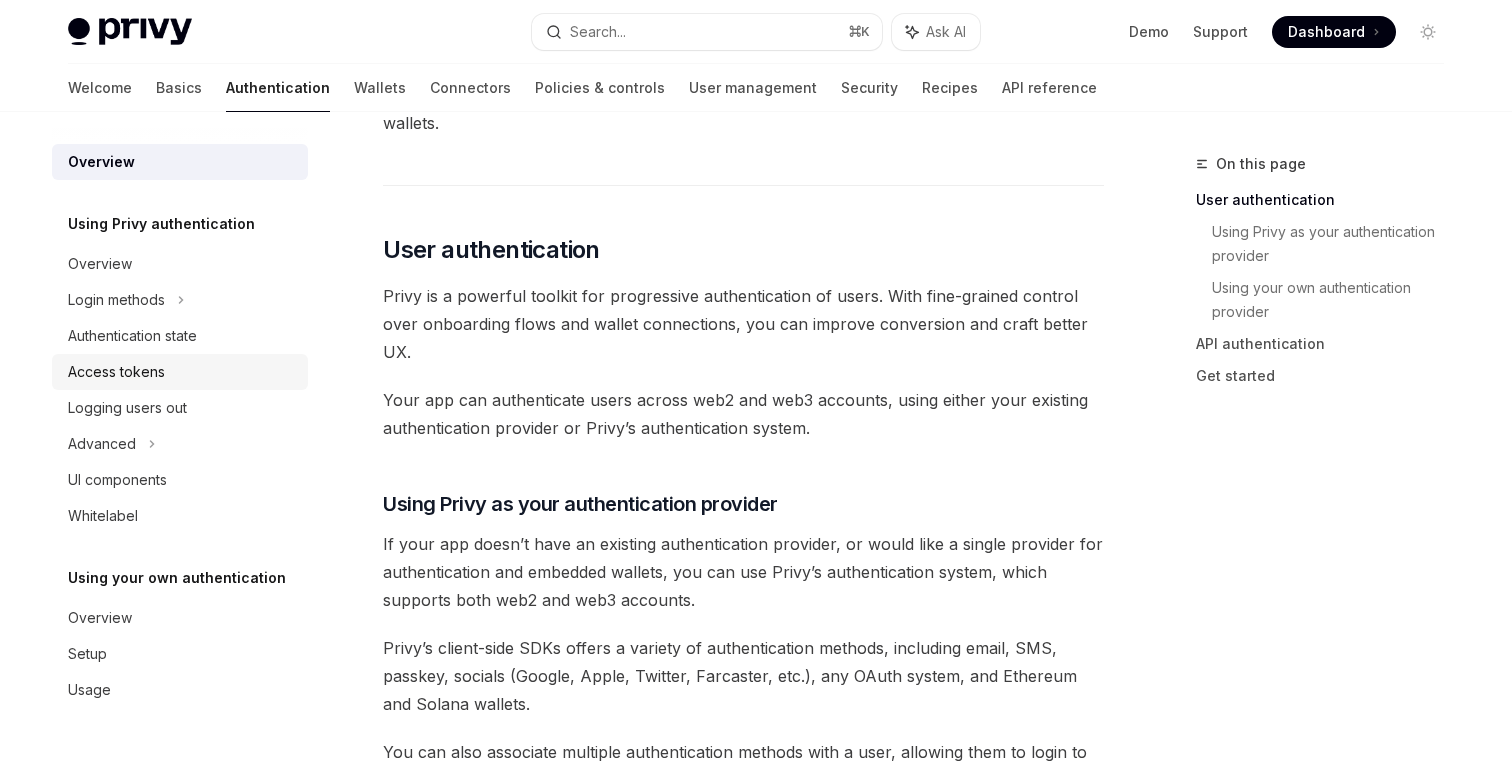 scroll, scrollTop: 327, scrollLeft: 0, axis: vertical 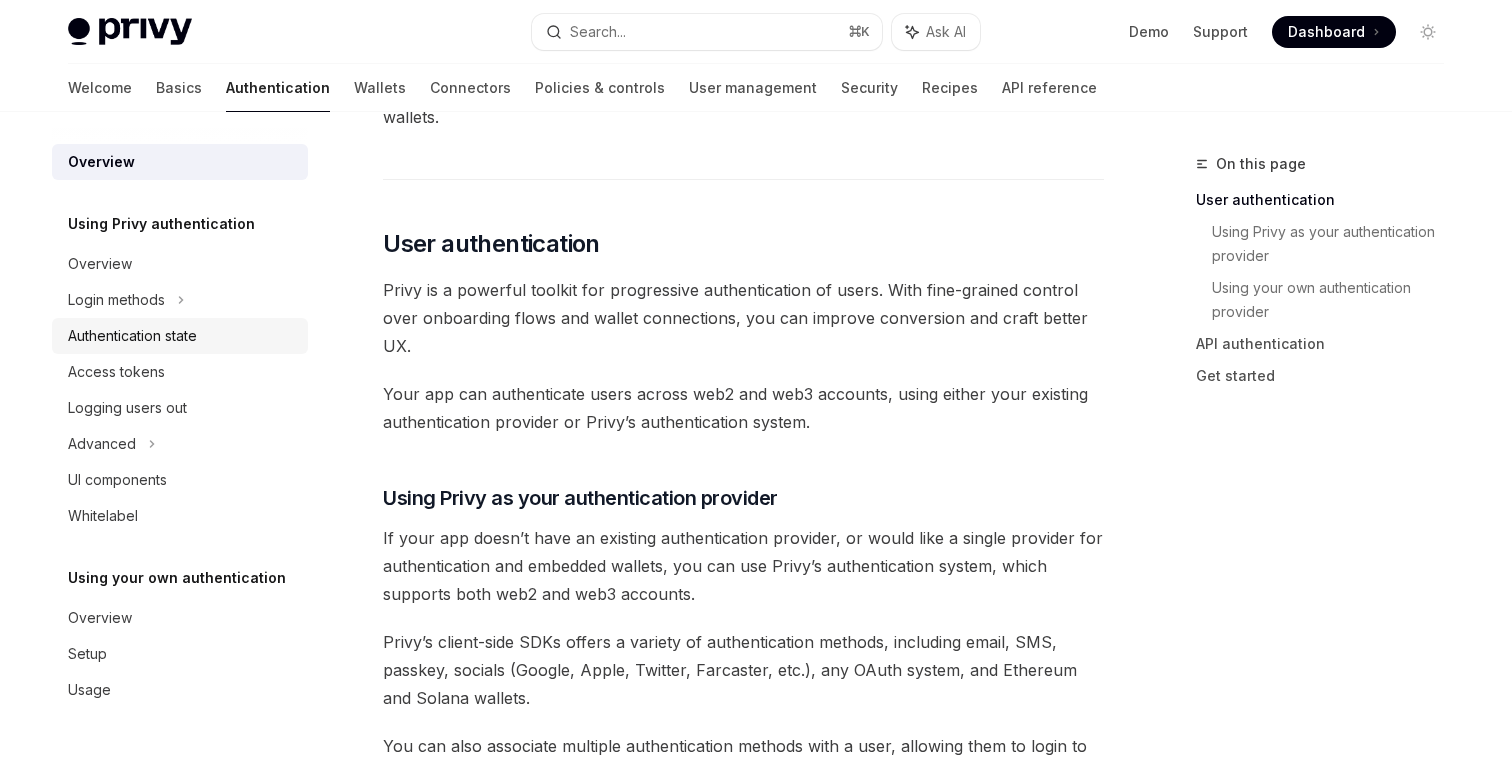 click on "Authentication state" at bounding box center (132, 336) 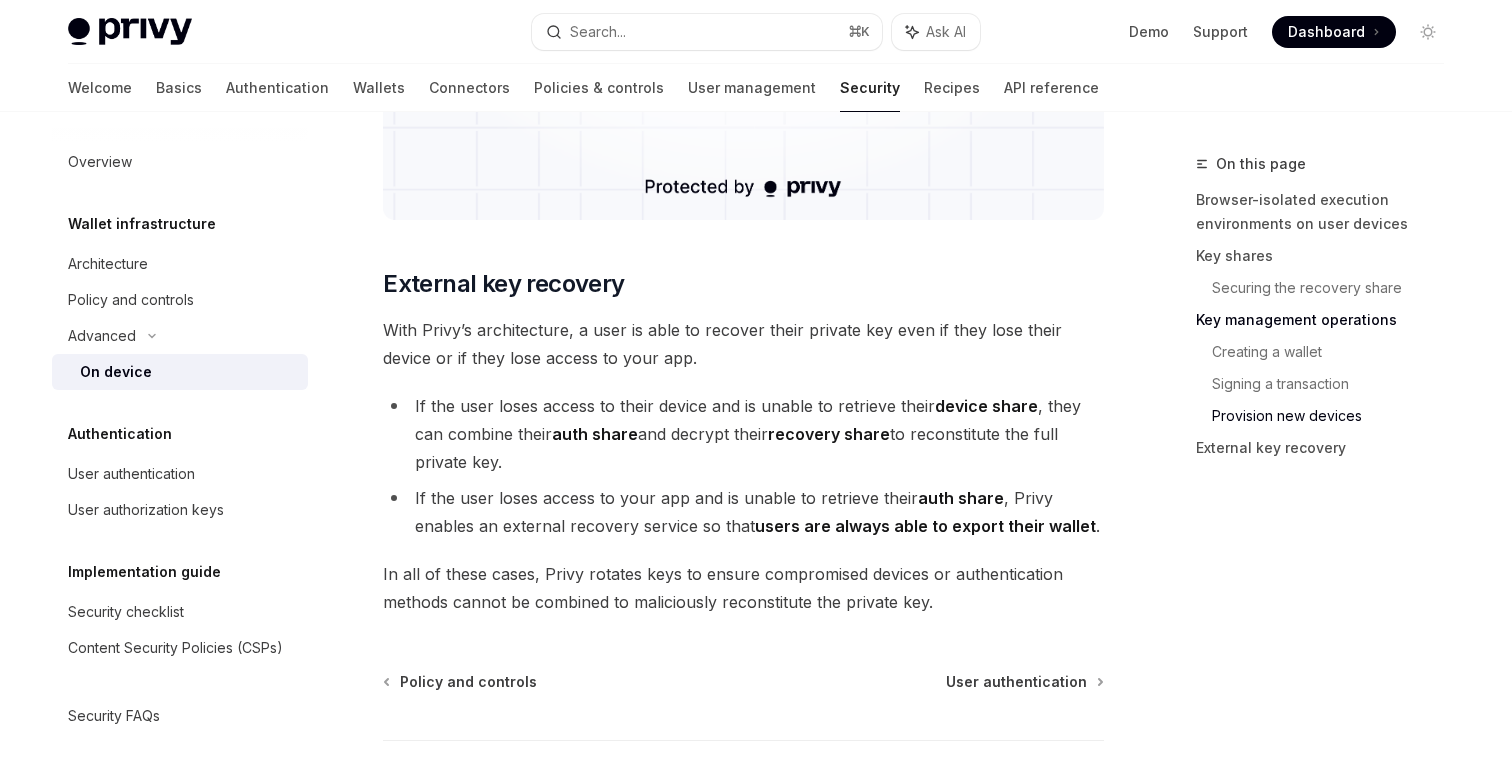 scroll, scrollTop: 5471, scrollLeft: 0, axis: vertical 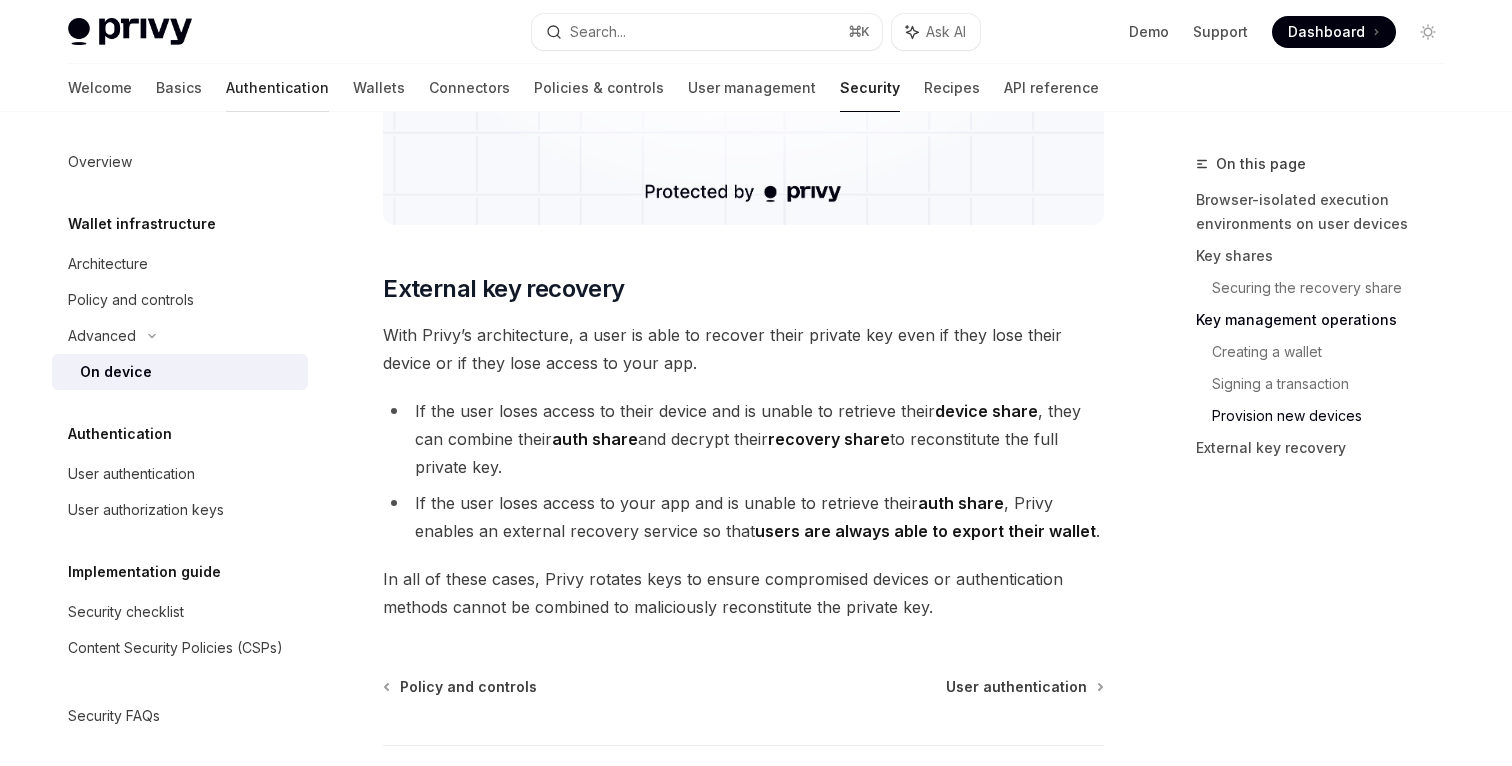click on "Authentication" at bounding box center [277, 88] 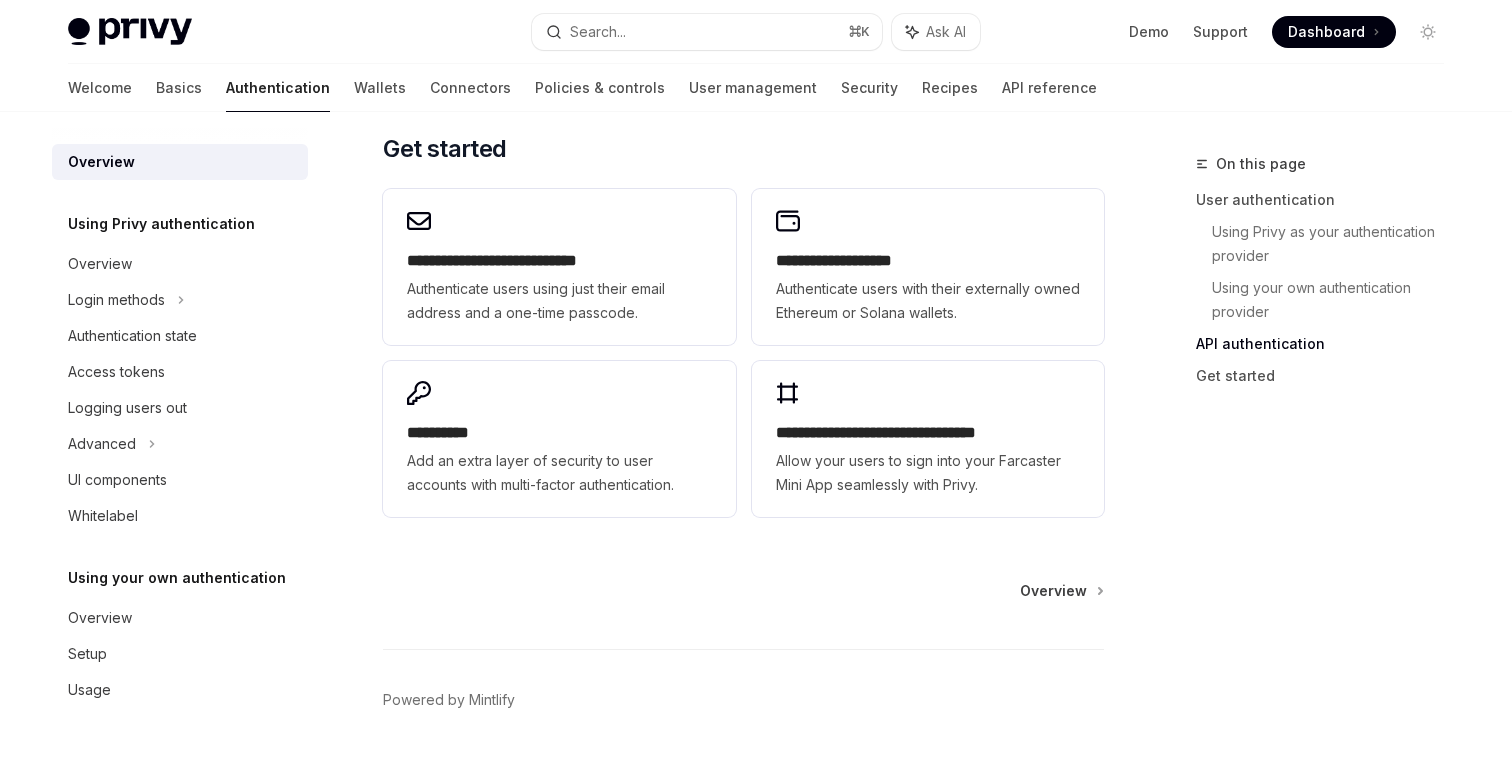 scroll, scrollTop: 1744, scrollLeft: 0, axis: vertical 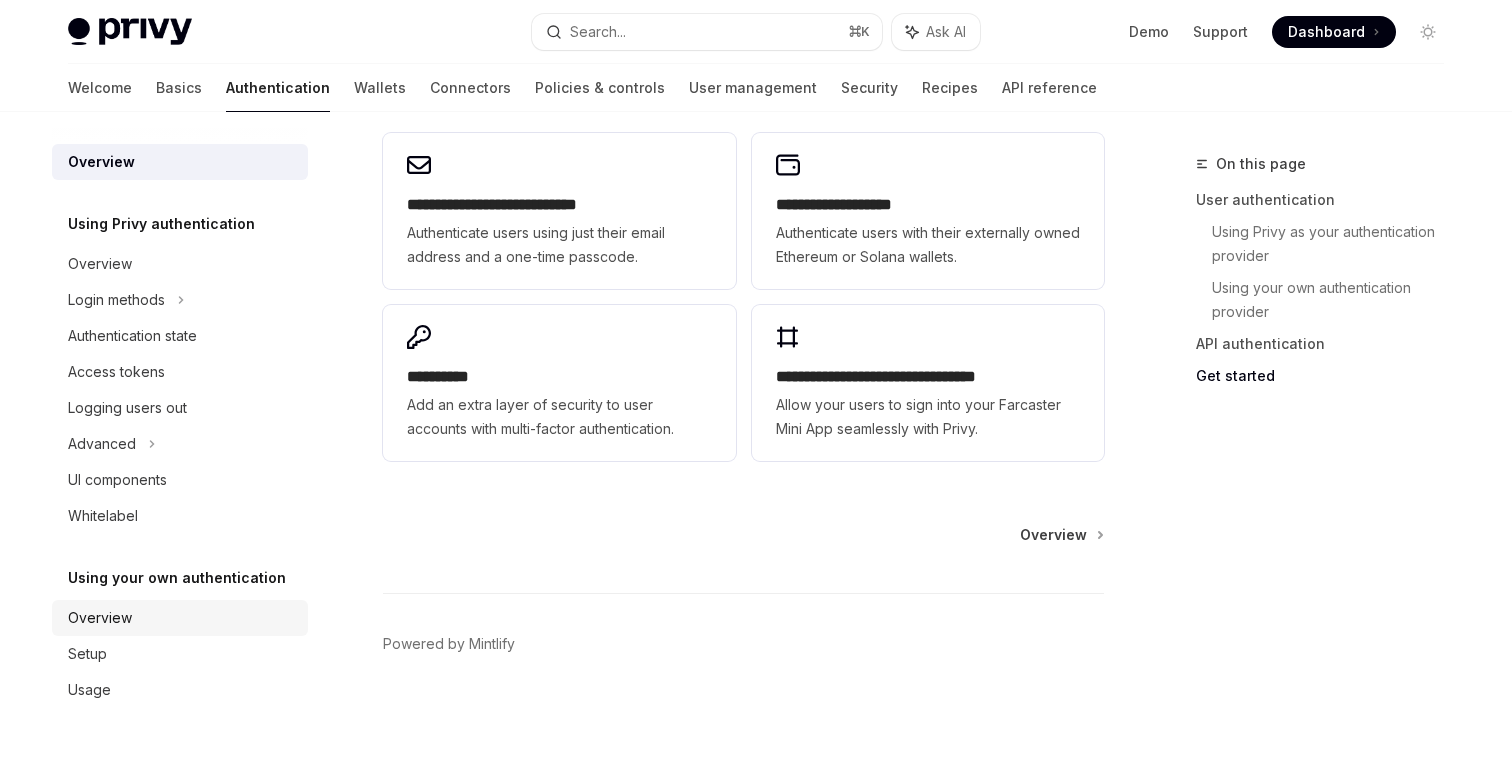 click on "Overview" at bounding box center [100, 618] 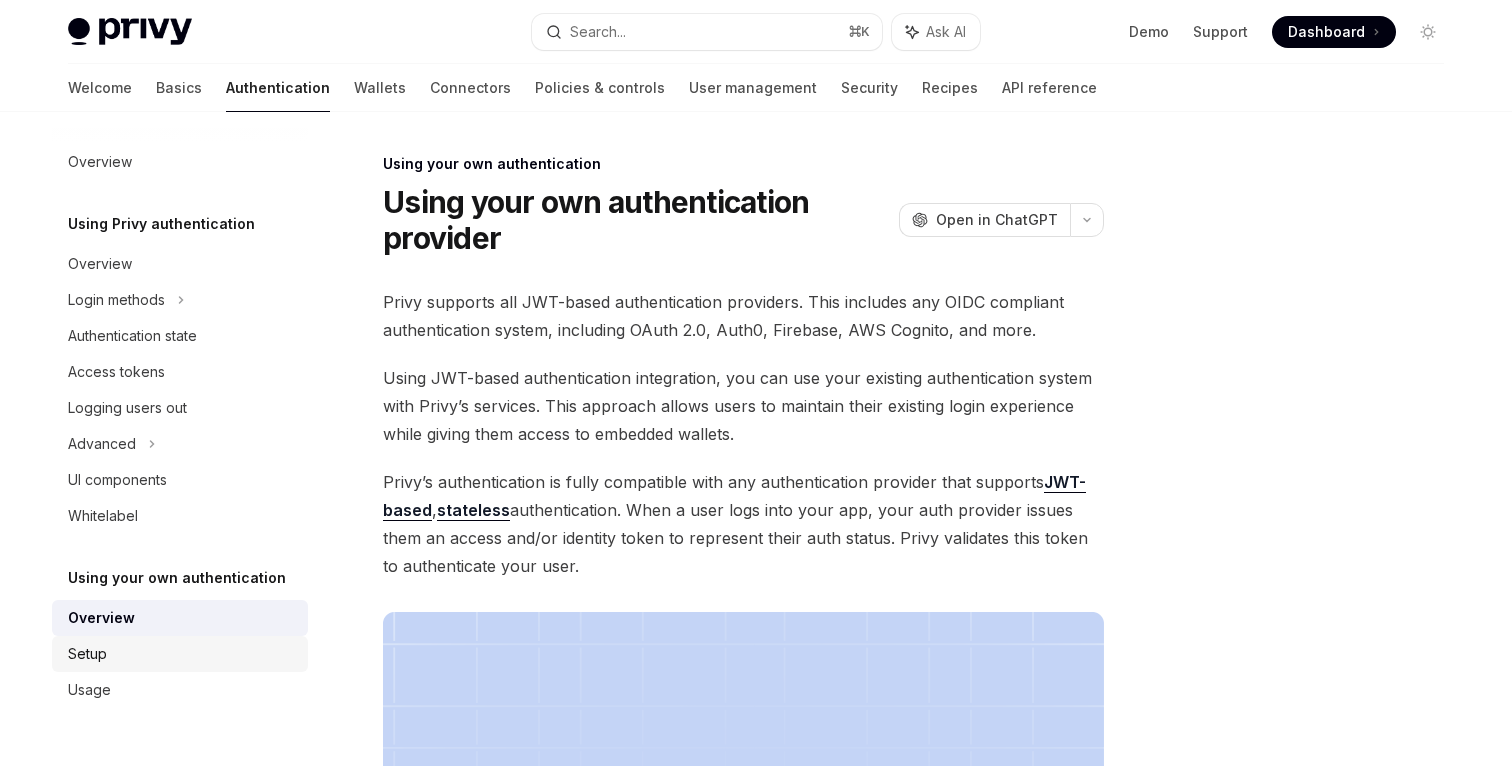click on "Setup" at bounding box center [87, 654] 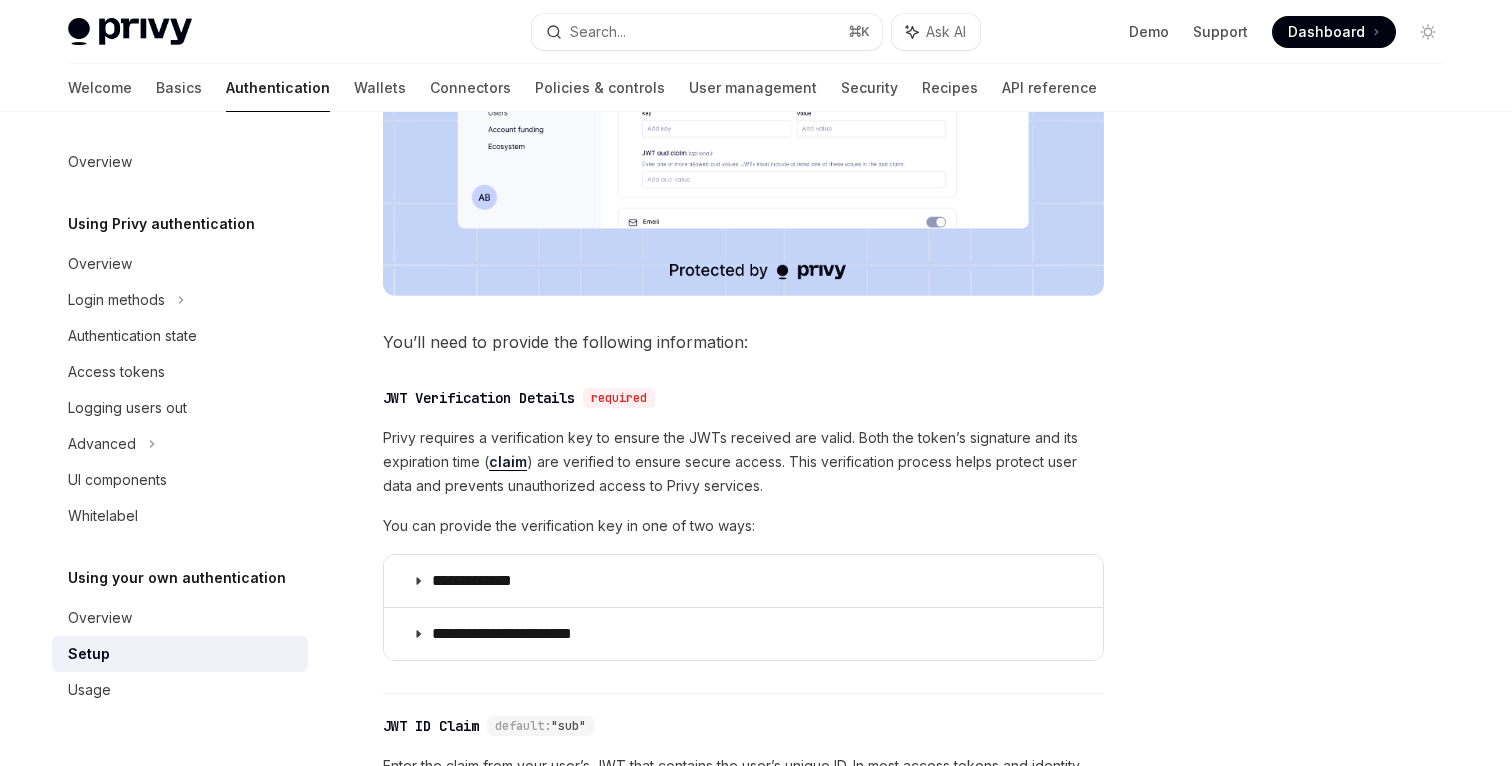 scroll, scrollTop: 759, scrollLeft: 0, axis: vertical 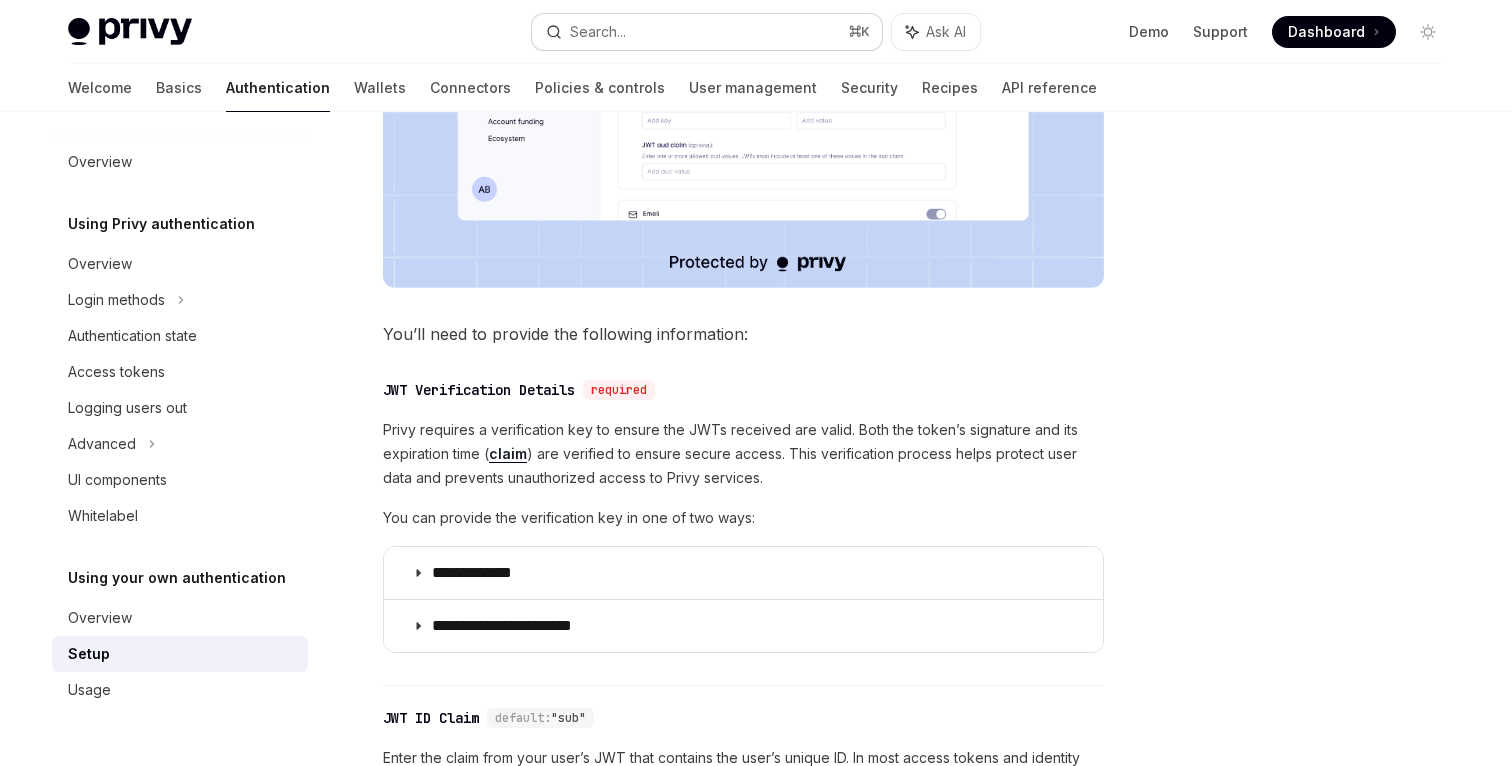 click on "Search... ⌘ K" at bounding box center [707, 32] 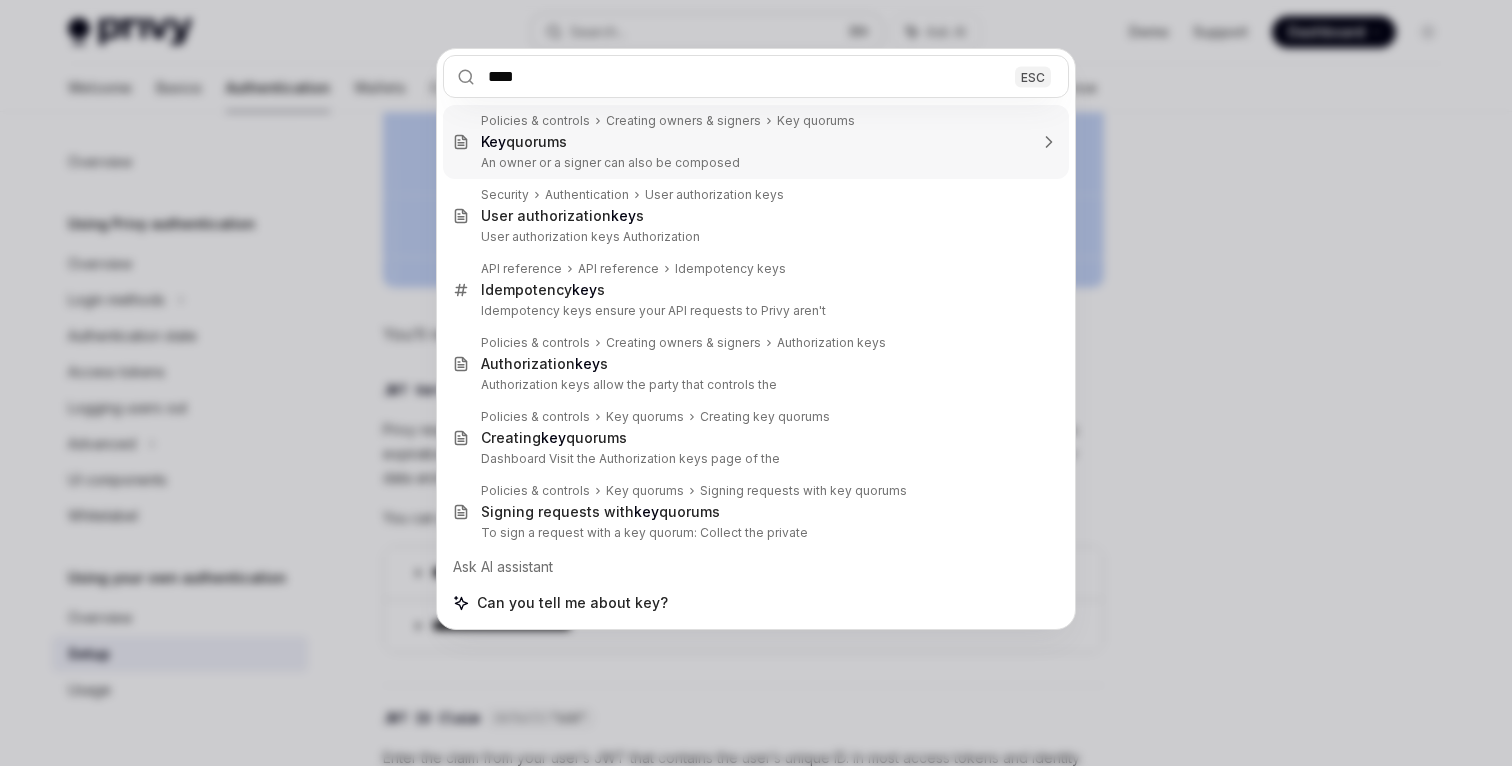 type on "*****" 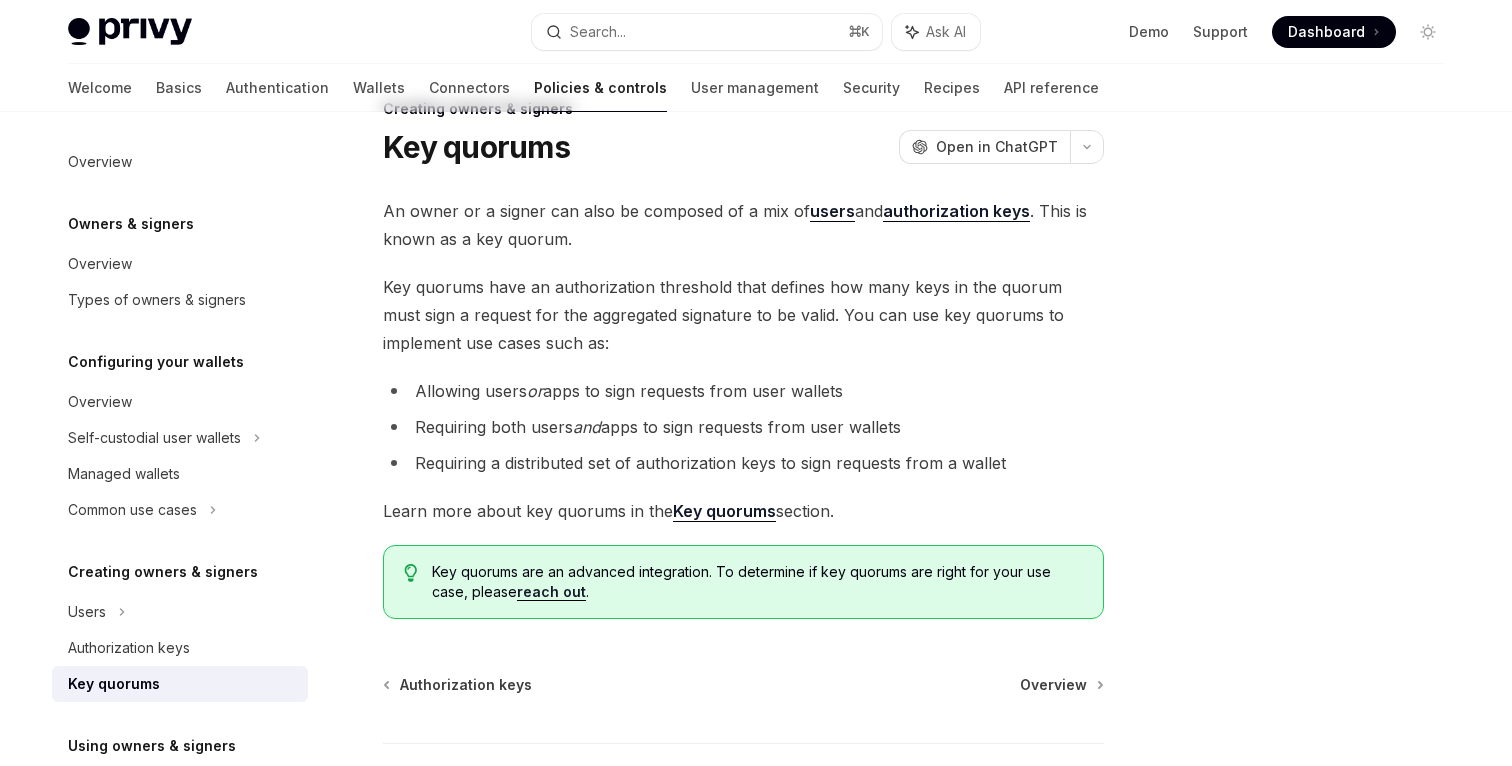 scroll, scrollTop: 65, scrollLeft: 0, axis: vertical 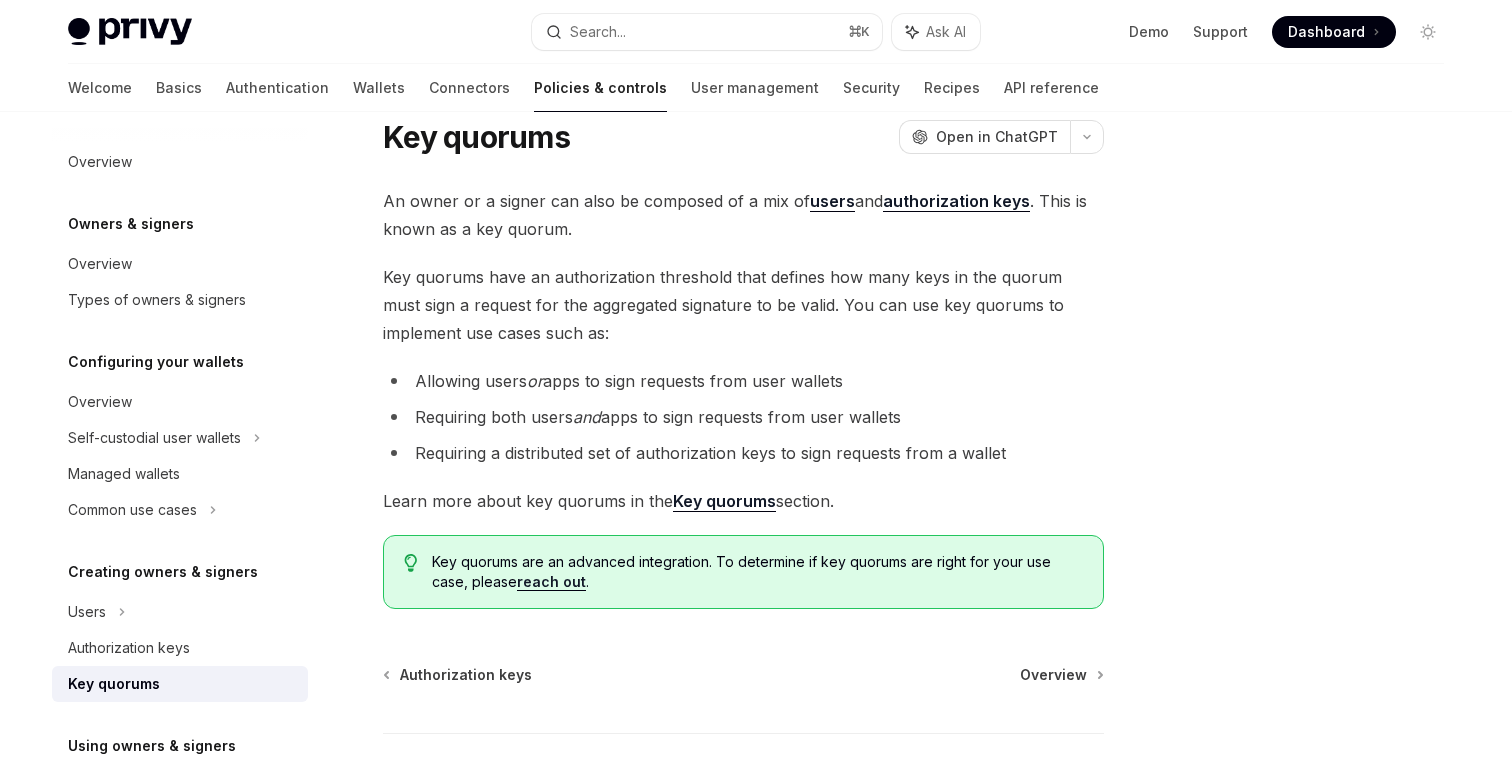click on "Key quorums" at bounding box center [724, 501] 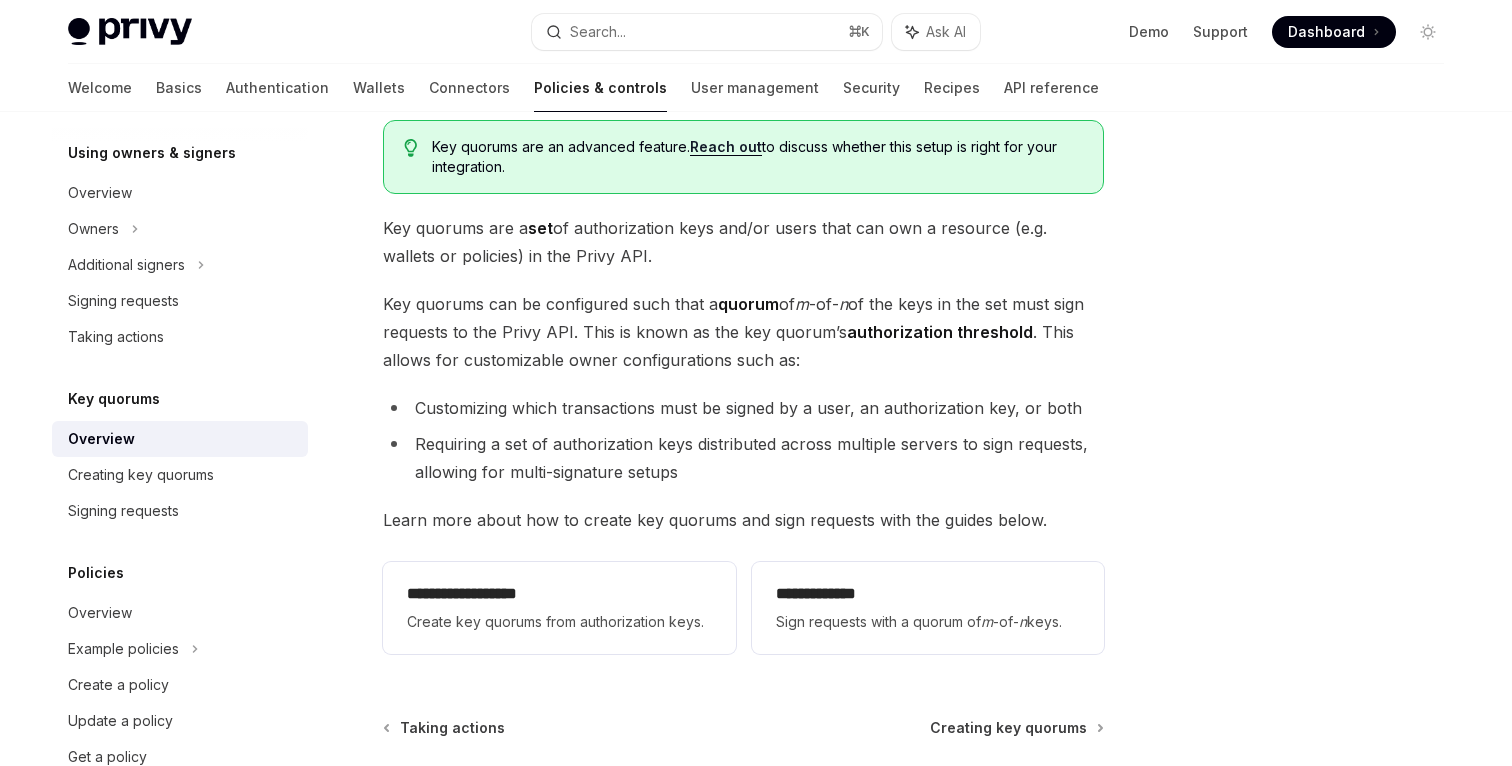 scroll, scrollTop: 136, scrollLeft: 0, axis: vertical 